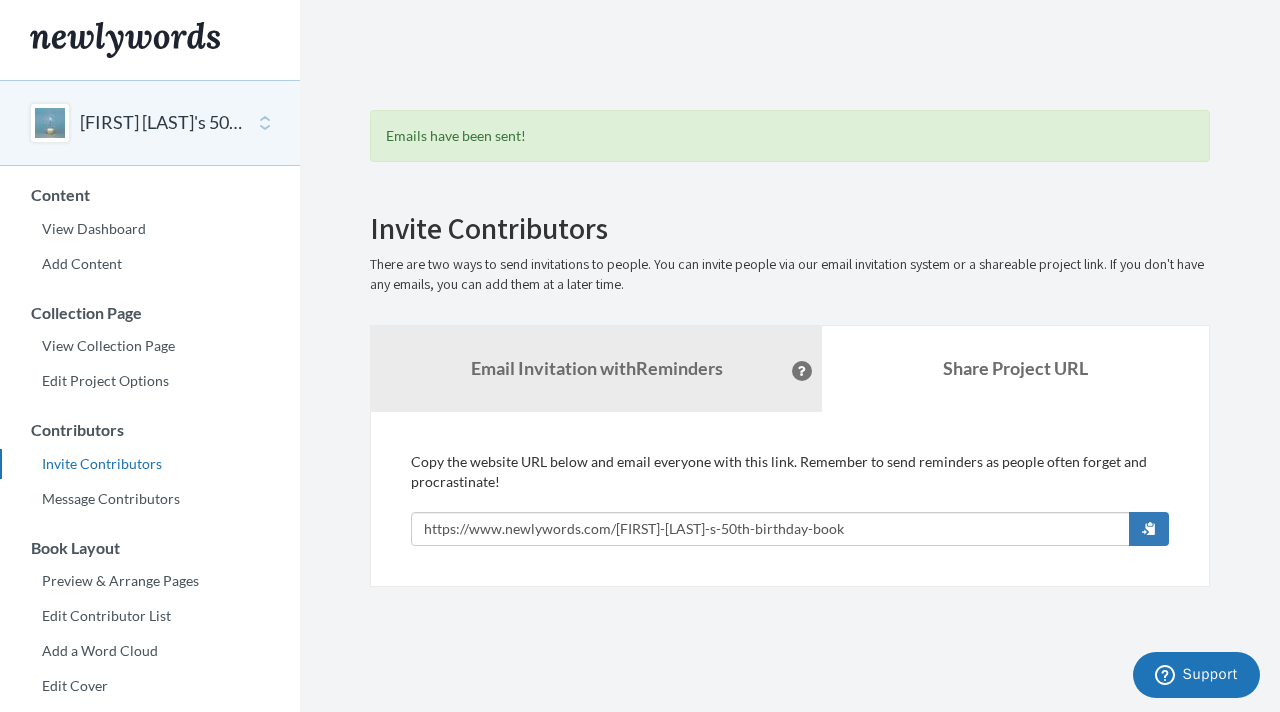 scroll, scrollTop: 0, scrollLeft: 0, axis: both 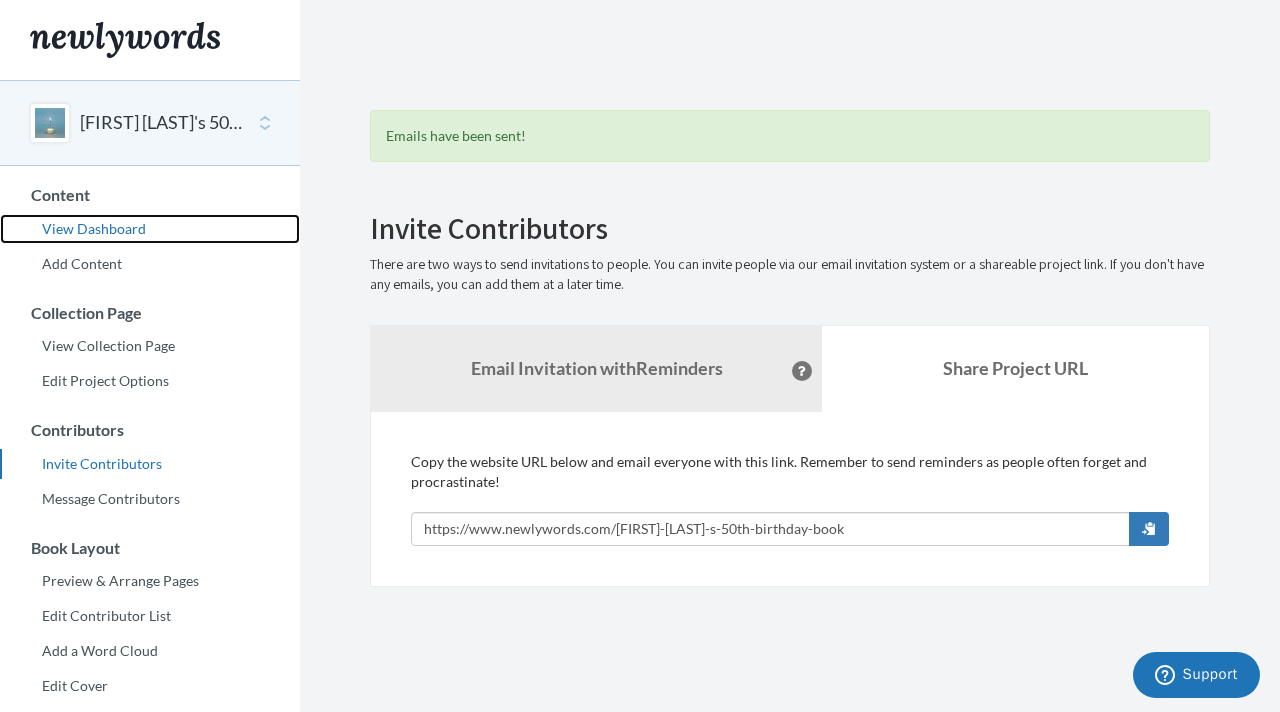 click on "View Dashboard" at bounding box center (150, 229) 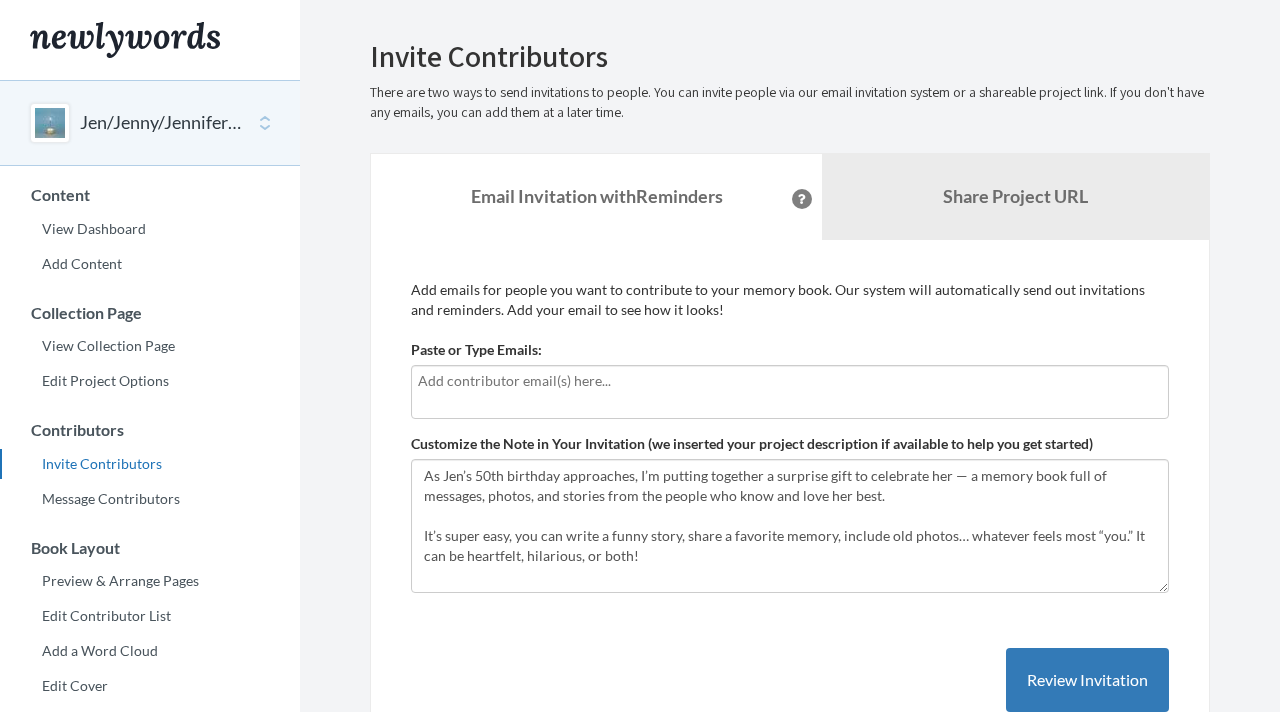 scroll, scrollTop: 0, scrollLeft: 0, axis: both 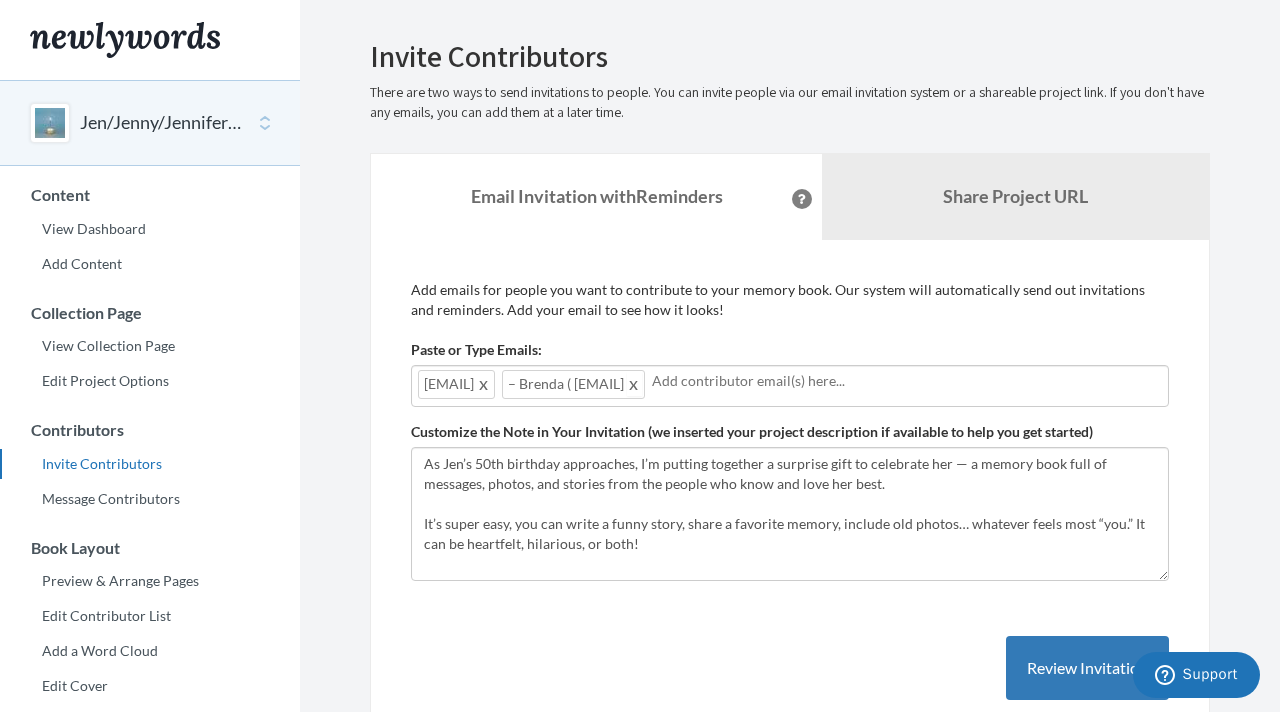 click at bounding box center [634, 384] 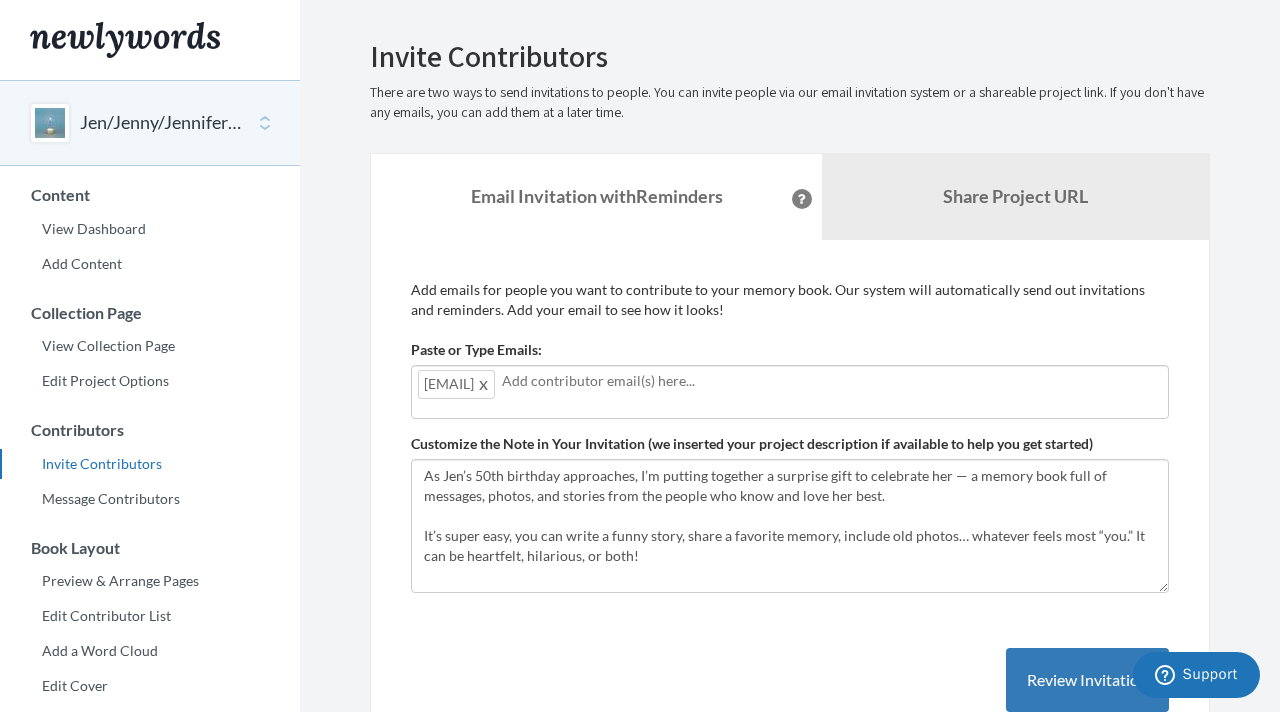 click at bounding box center [832, 381] 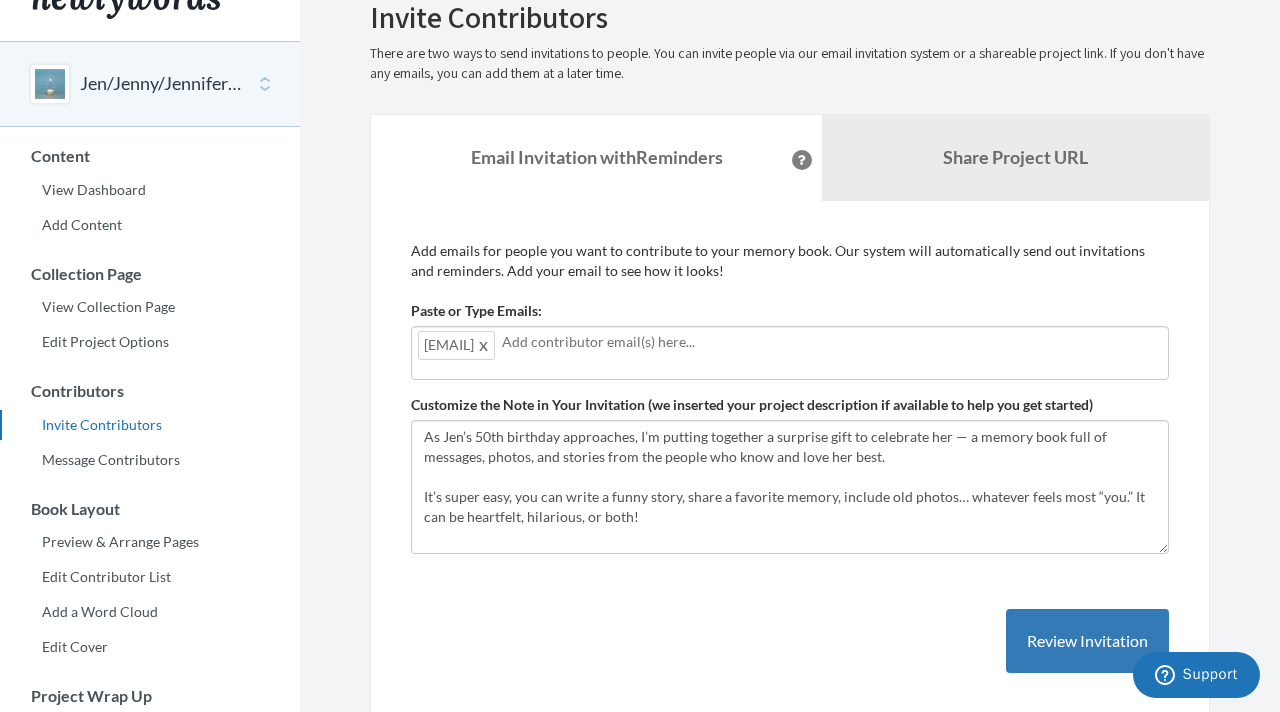 scroll, scrollTop: 40, scrollLeft: 0, axis: vertical 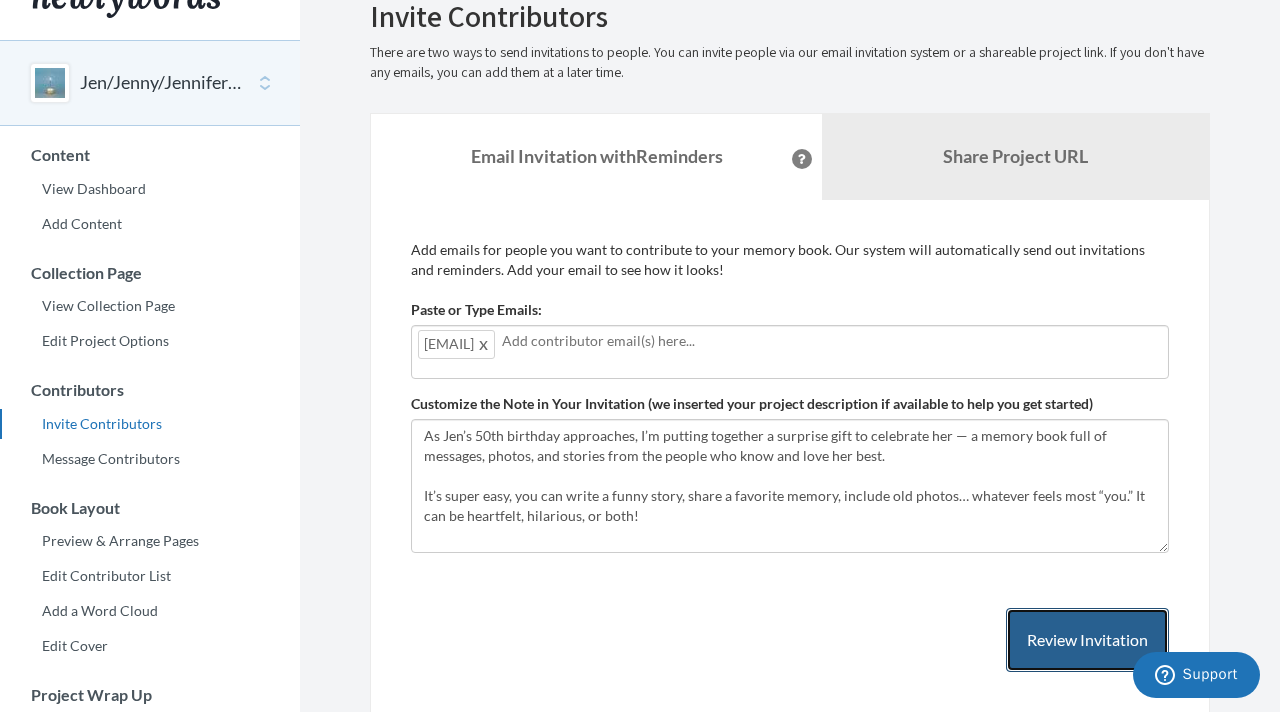click on "Review Invitation" at bounding box center (1087, 640) 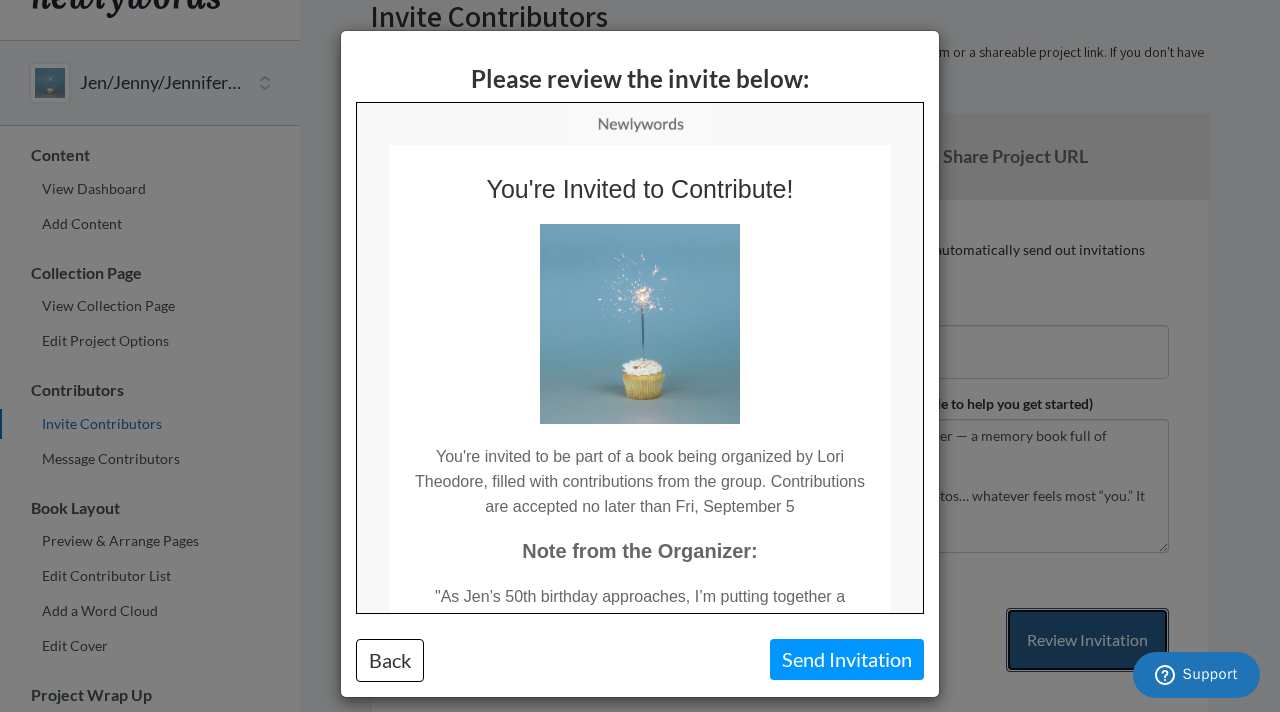 scroll, scrollTop: 0, scrollLeft: 0, axis: both 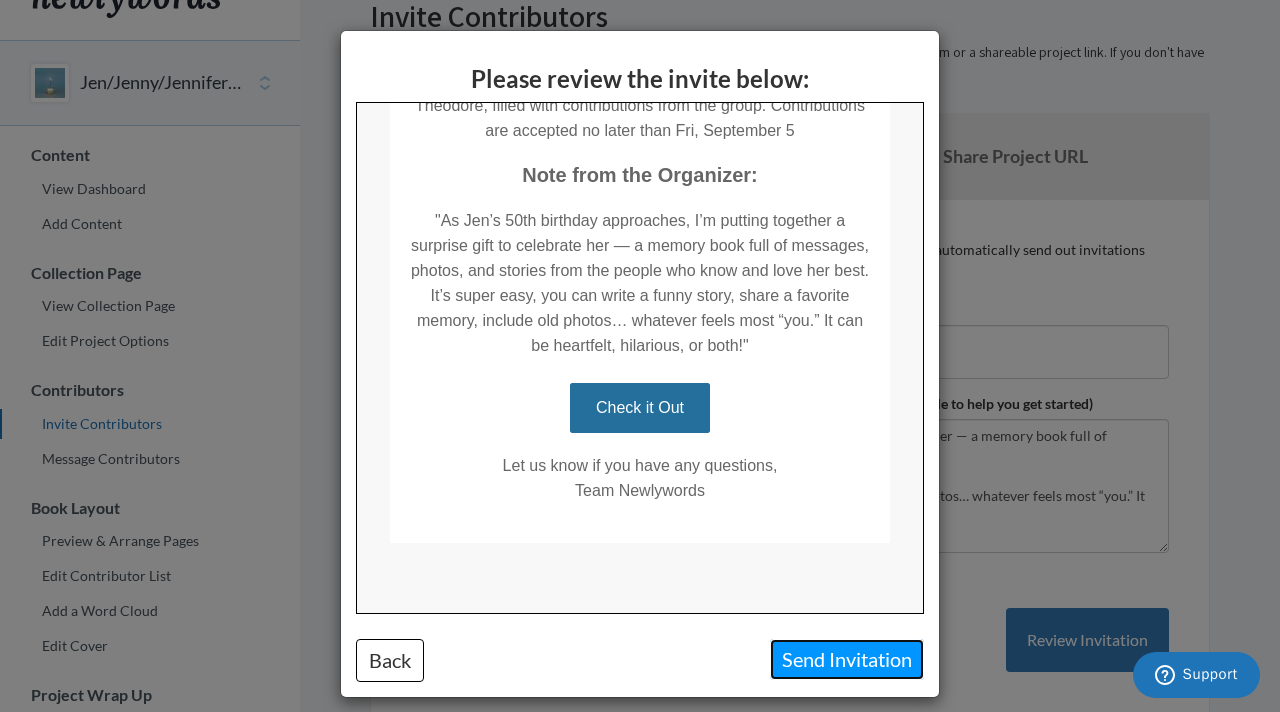 click on "Send Invitation" at bounding box center (847, 659) 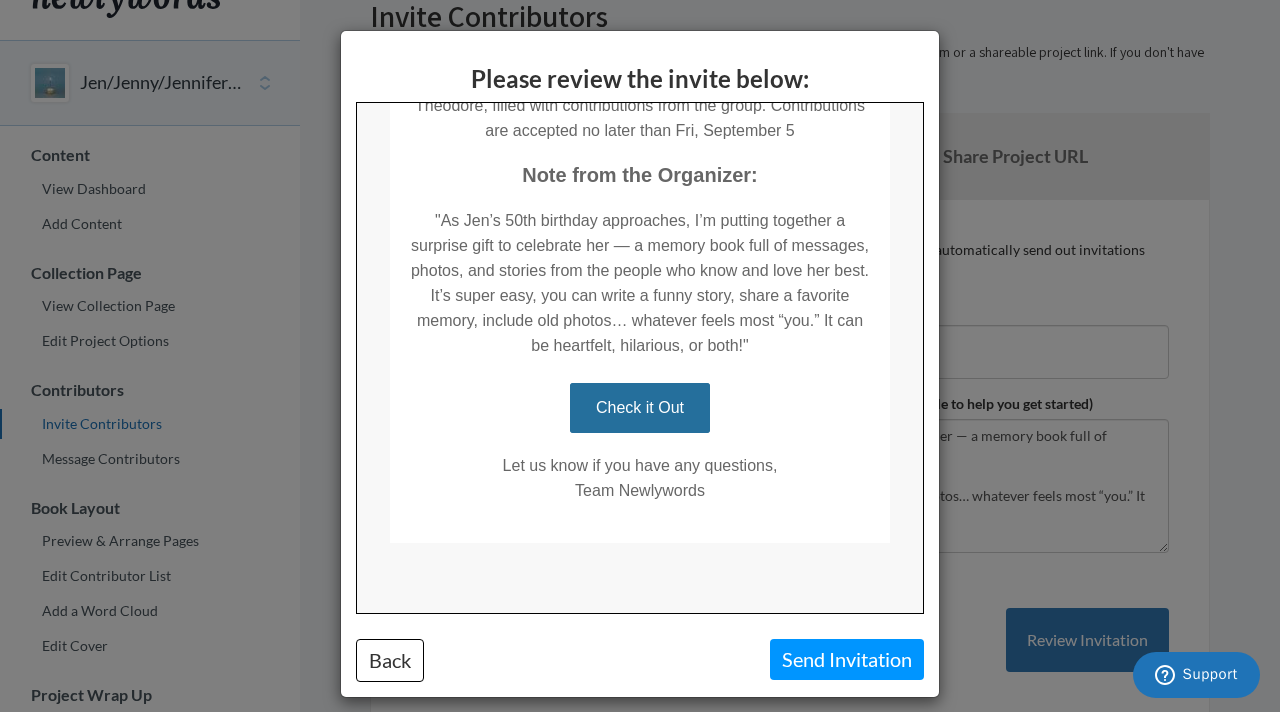 scroll, scrollTop: 0, scrollLeft: 0, axis: both 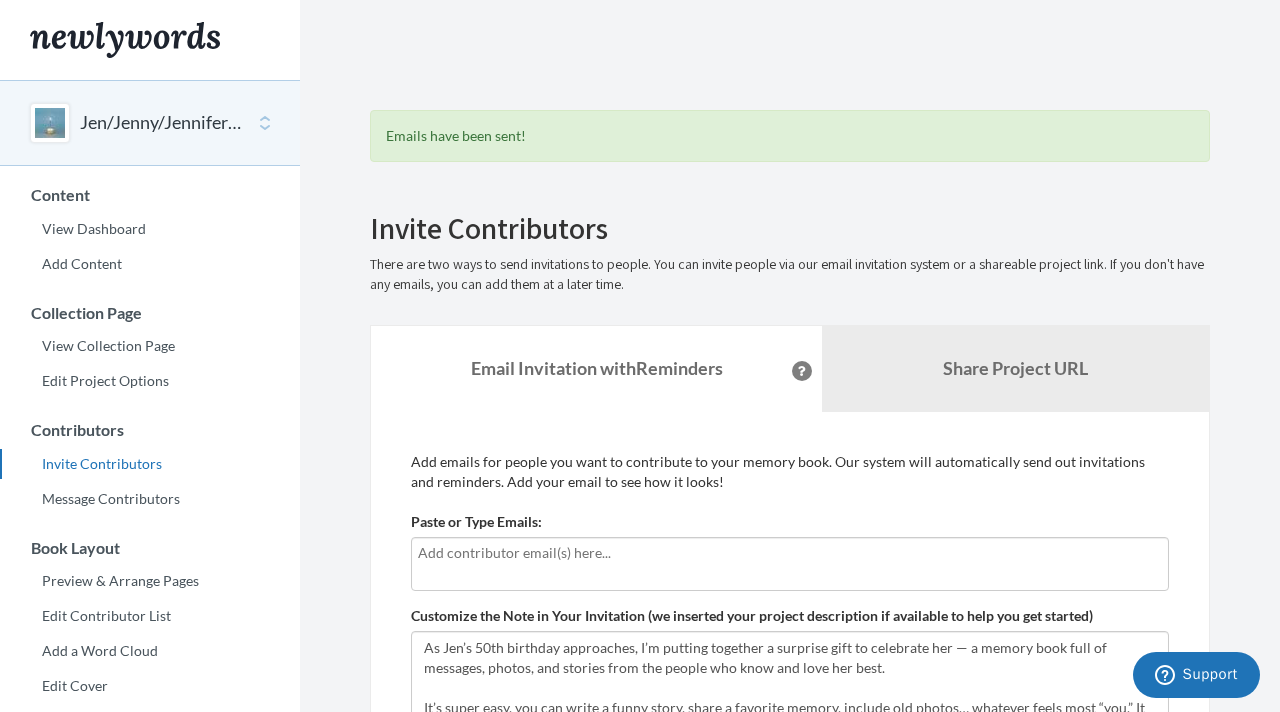 click at bounding box center [790, 553] 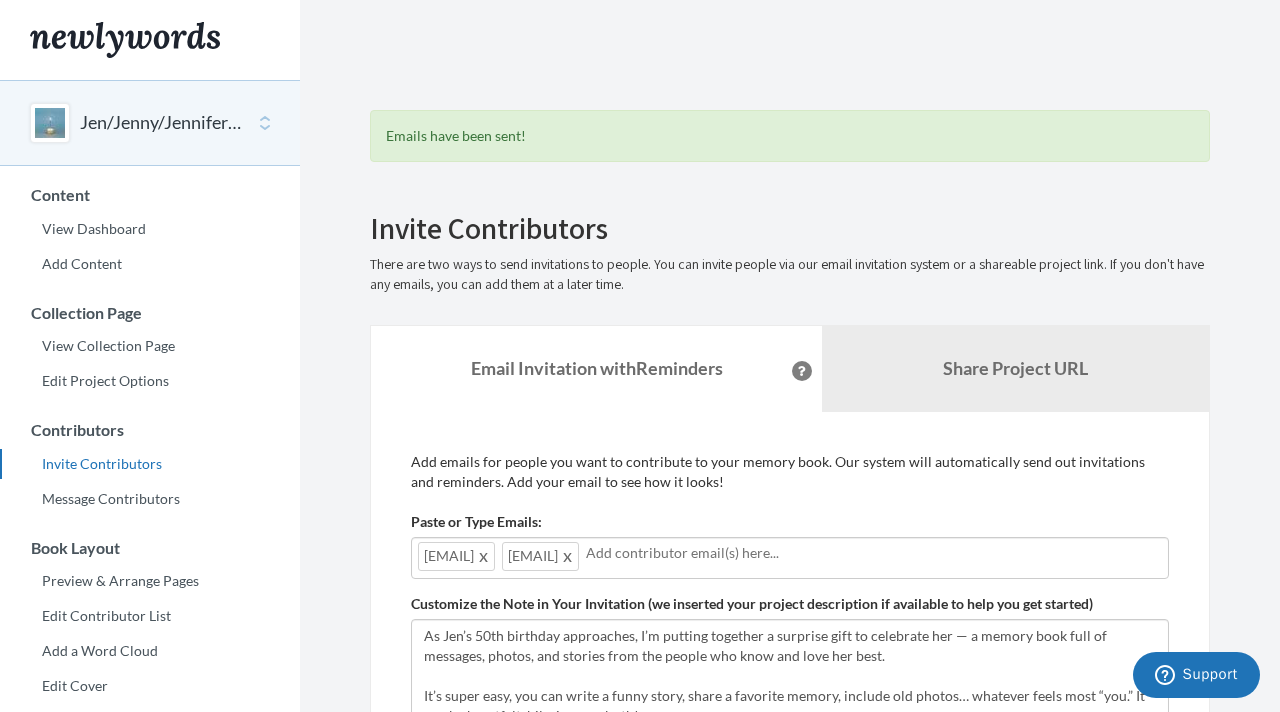 click on "bridgetmfitzpatrick@gmail.com   anuchatu@yahoo.com" at bounding box center (790, 558) 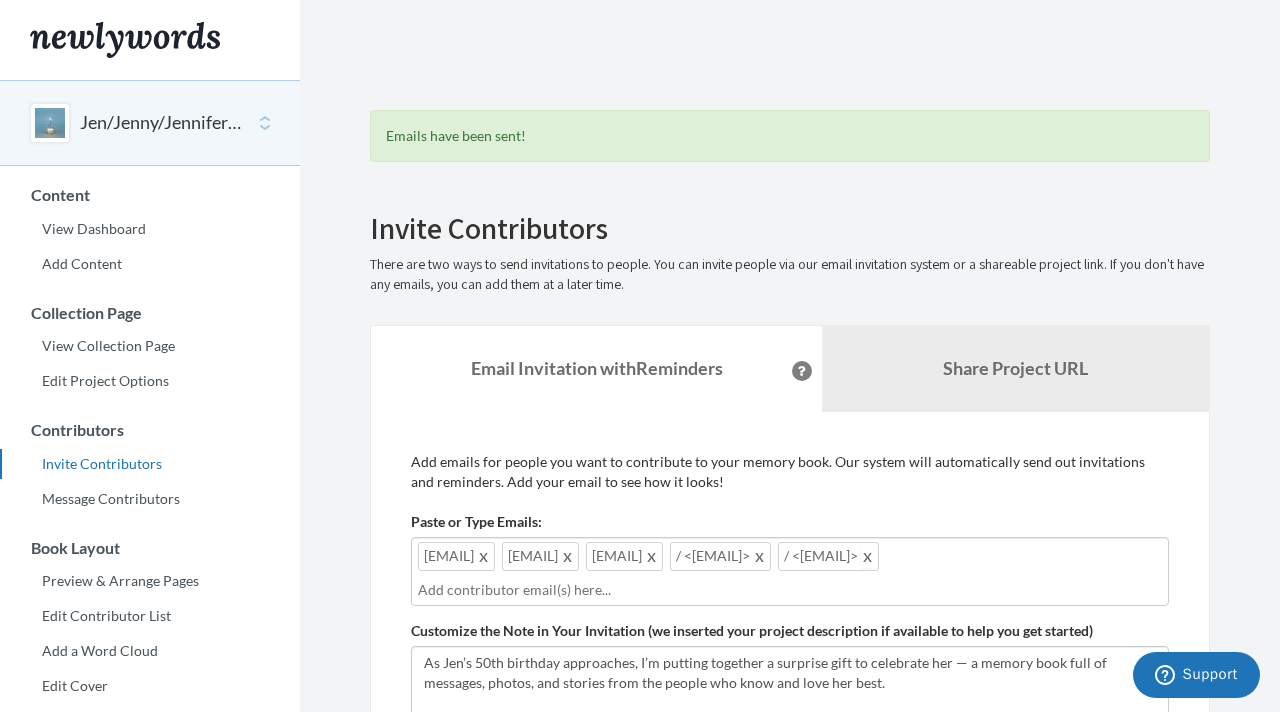 click at bounding box center (868, 556) 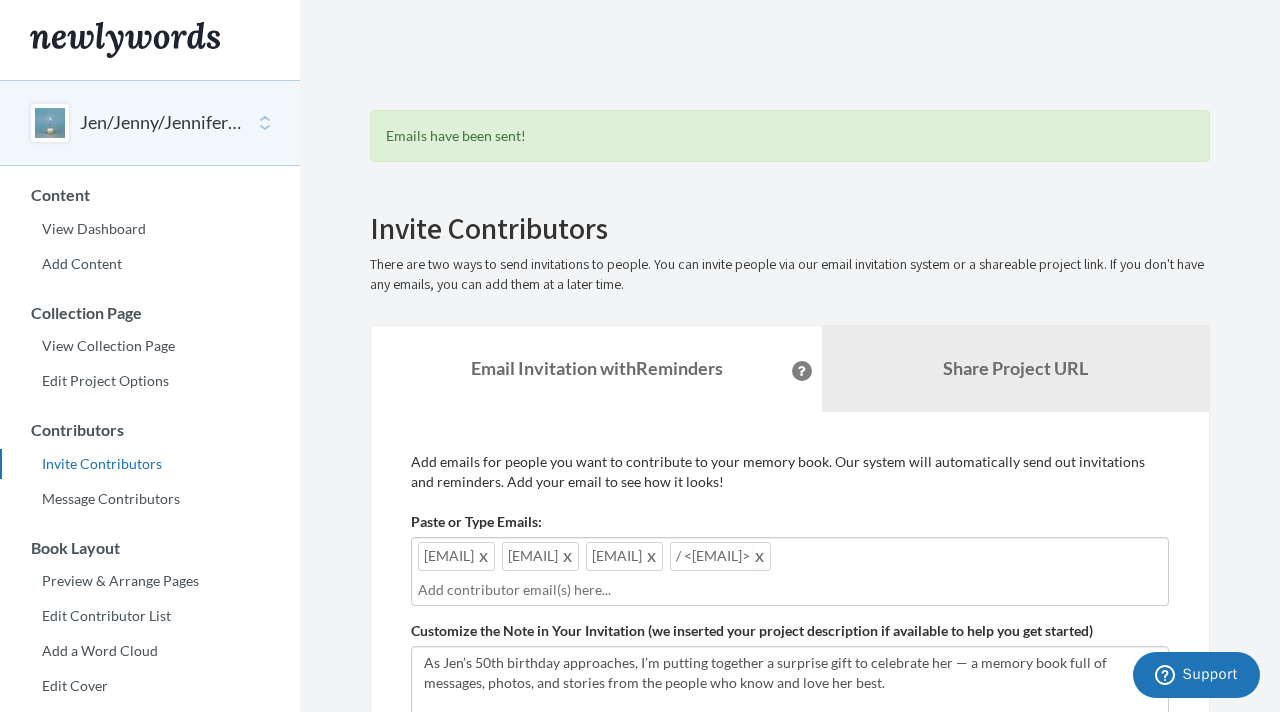 click at bounding box center (760, 556) 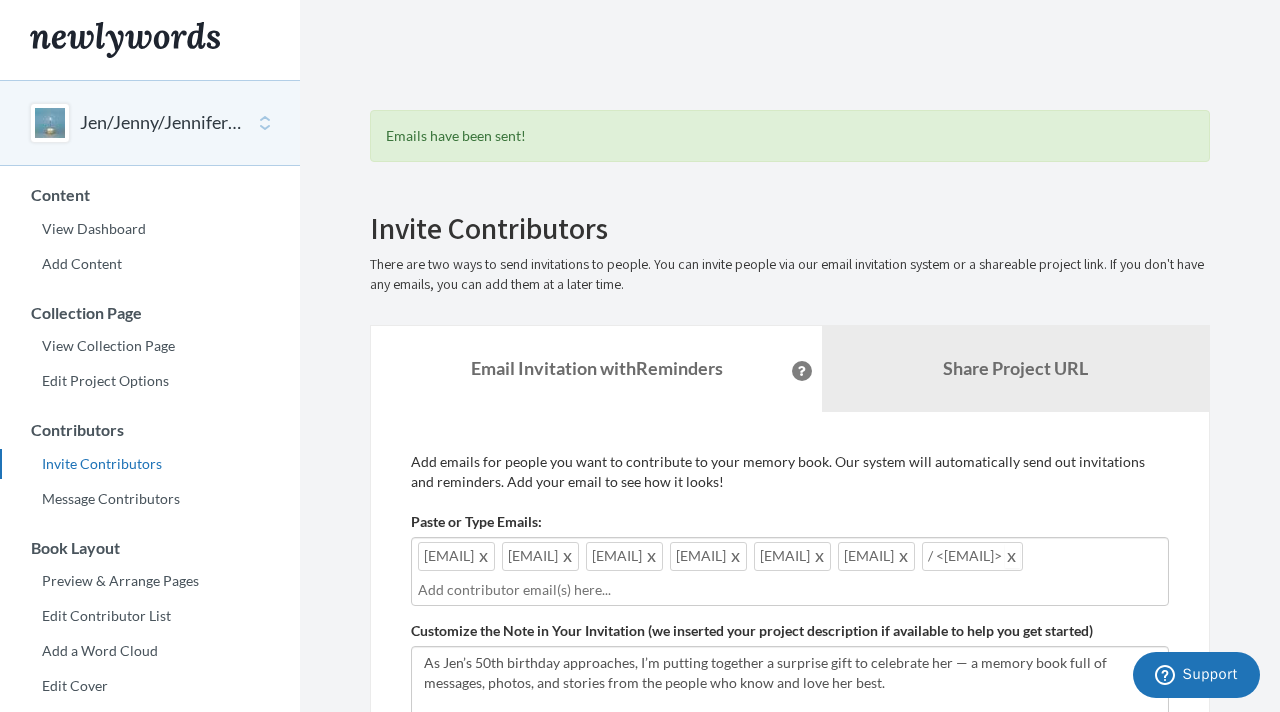 click at bounding box center (1012, 556) 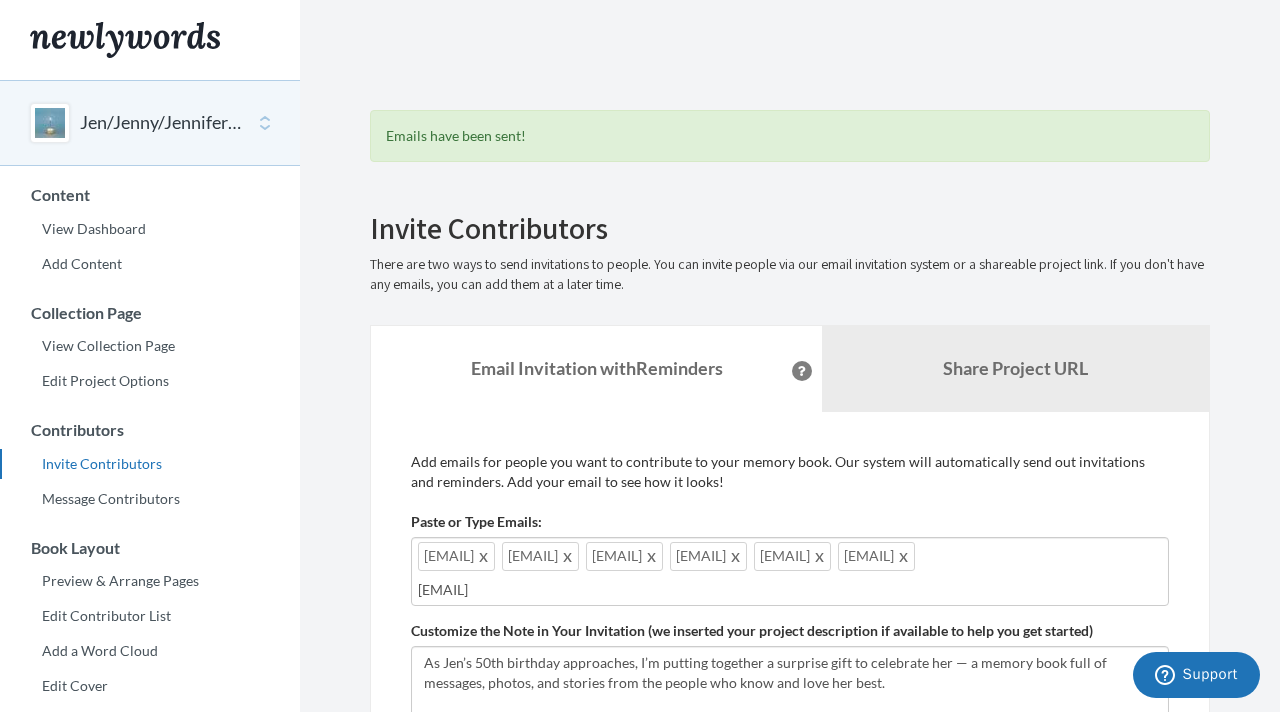 type on "[EMAIL]" 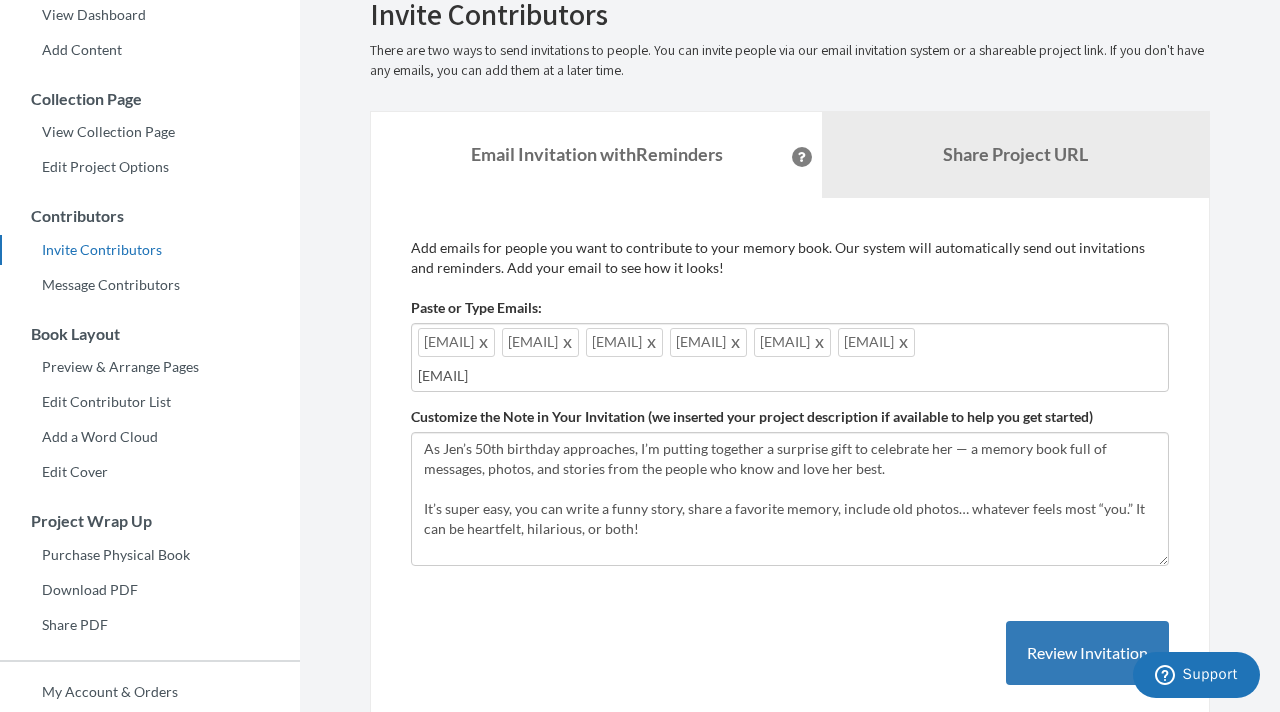scroll, scrollTop: 222, scrollLeft: 0, axis: vertical 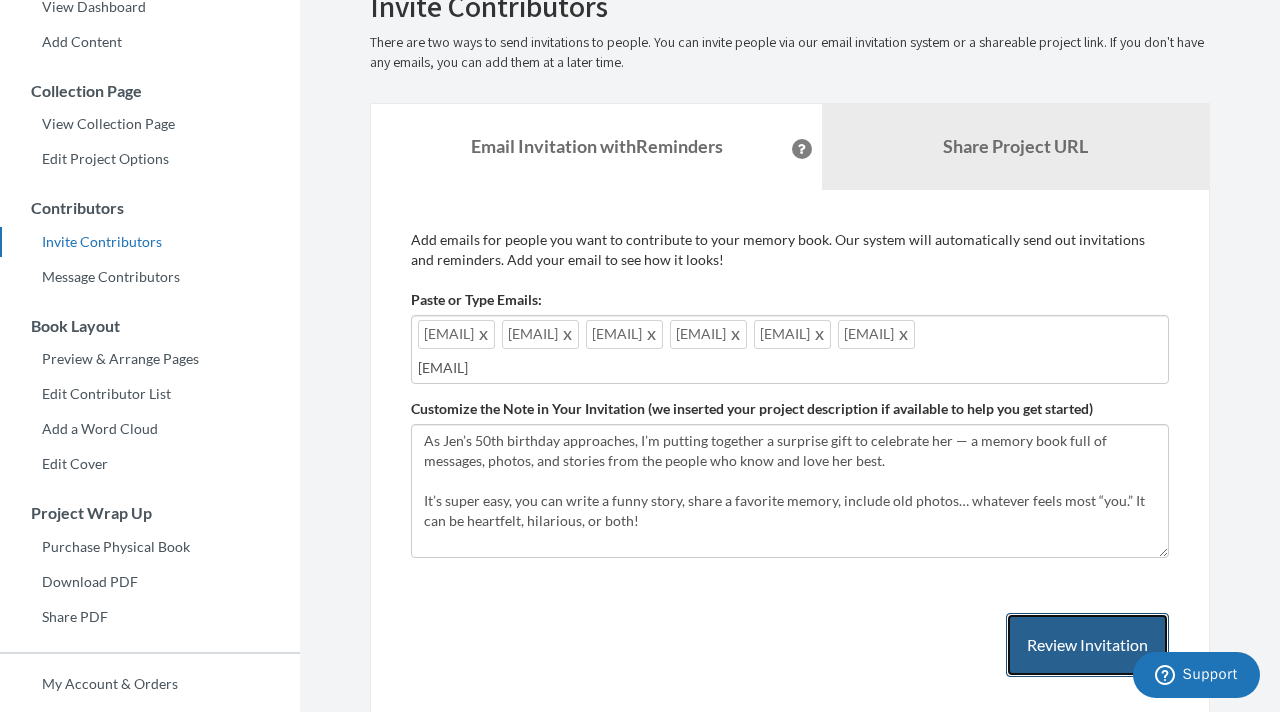 click on "Review Invitation" at bounding box center (1087, 645) 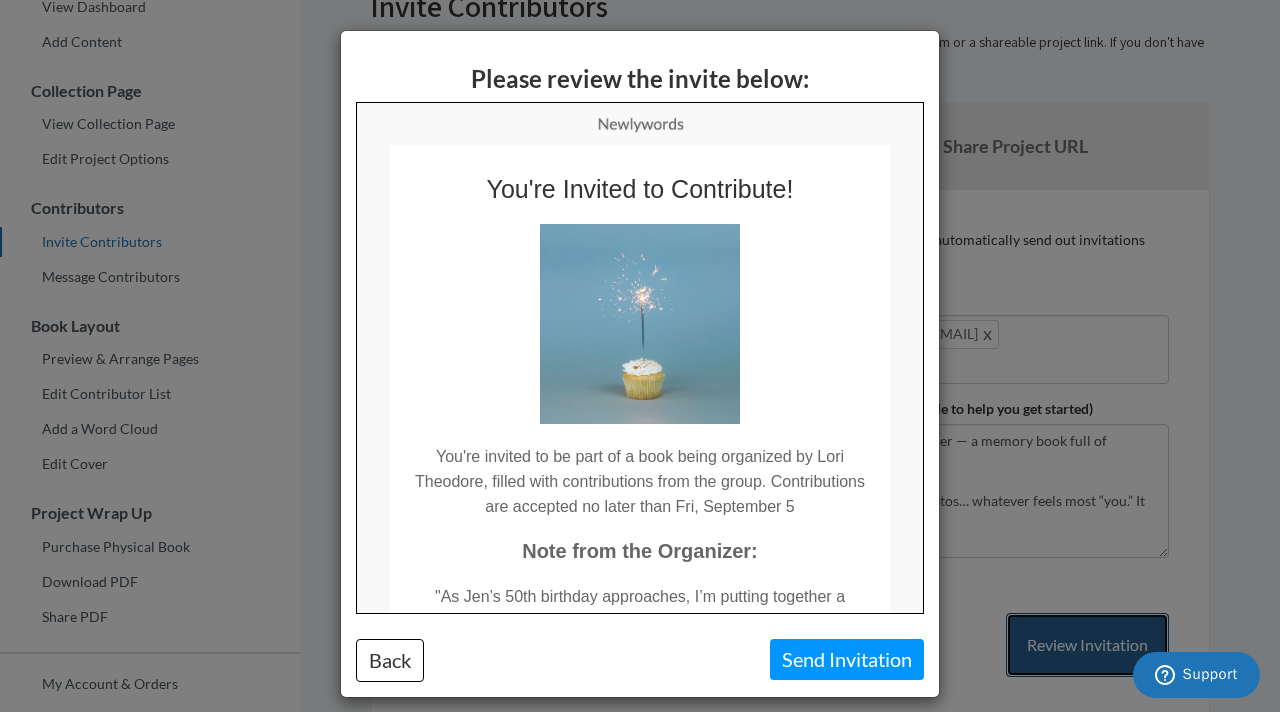 scroll, scrollTop: 0, scrollLeft: 0, axis: both 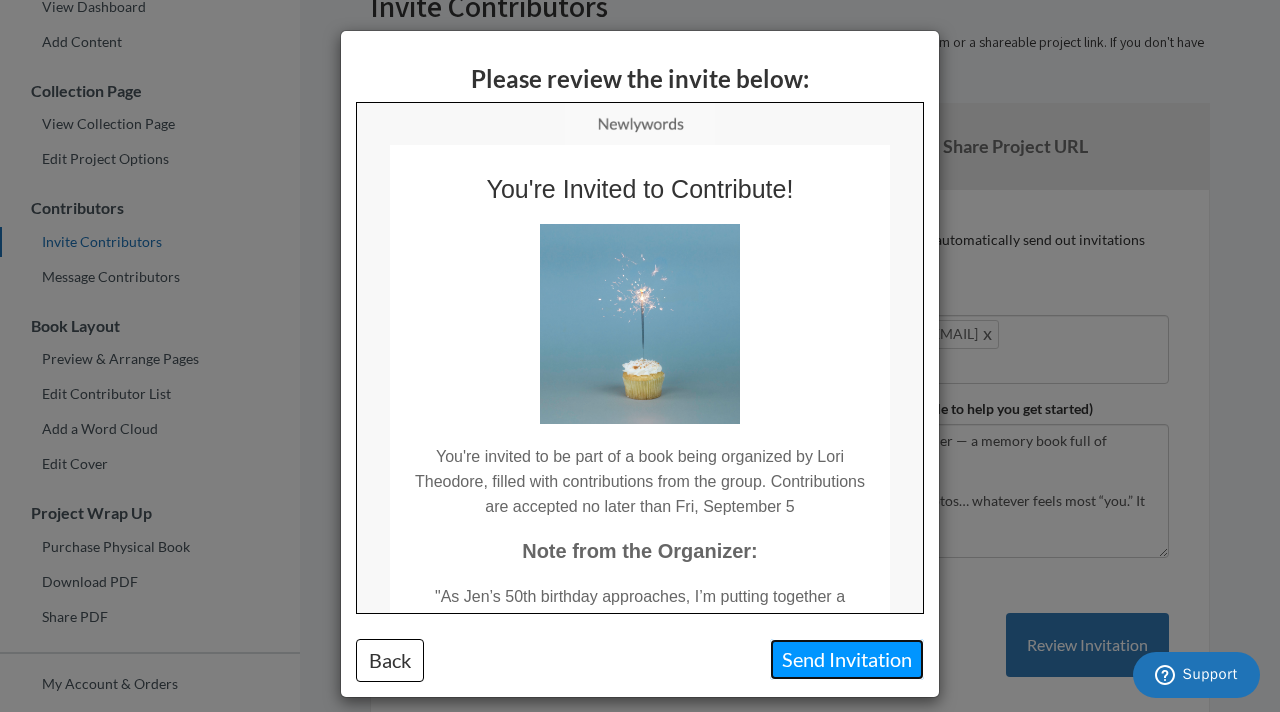 click on "Send Invitation" at bounding box center (847, 659) 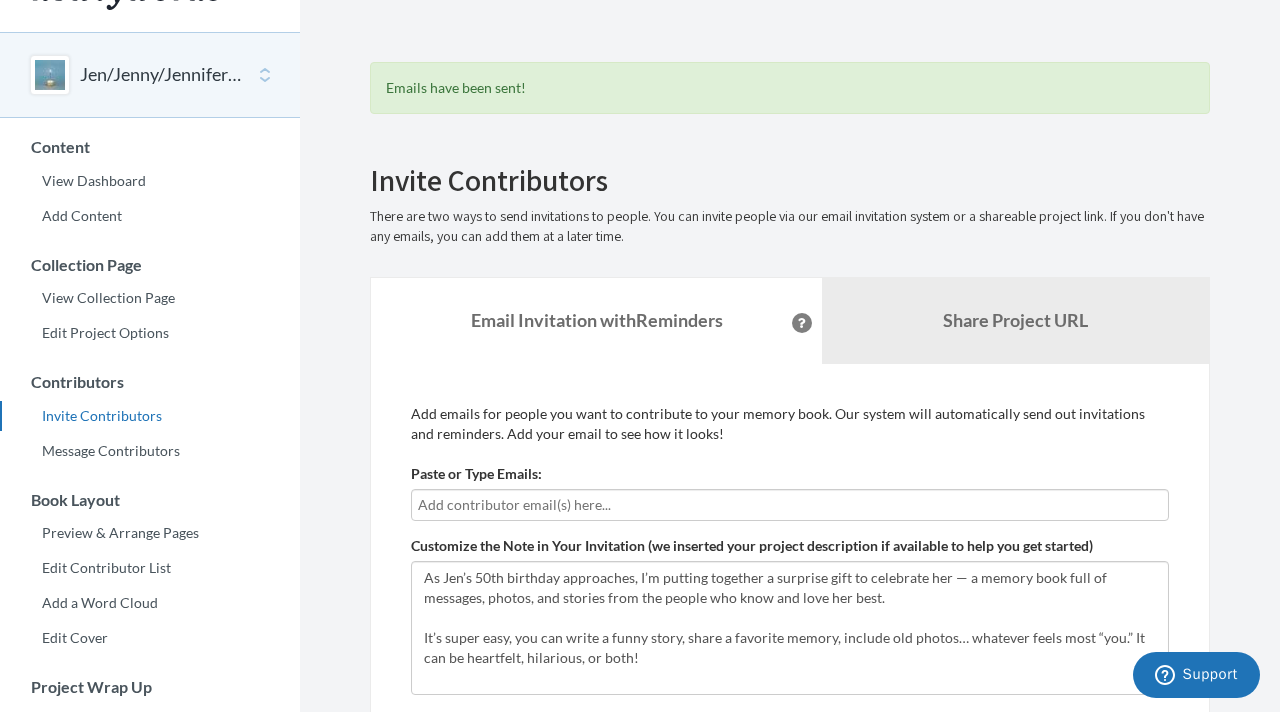 scroll, scrollTop: 39, scrollLeft: 0, axis: vertical 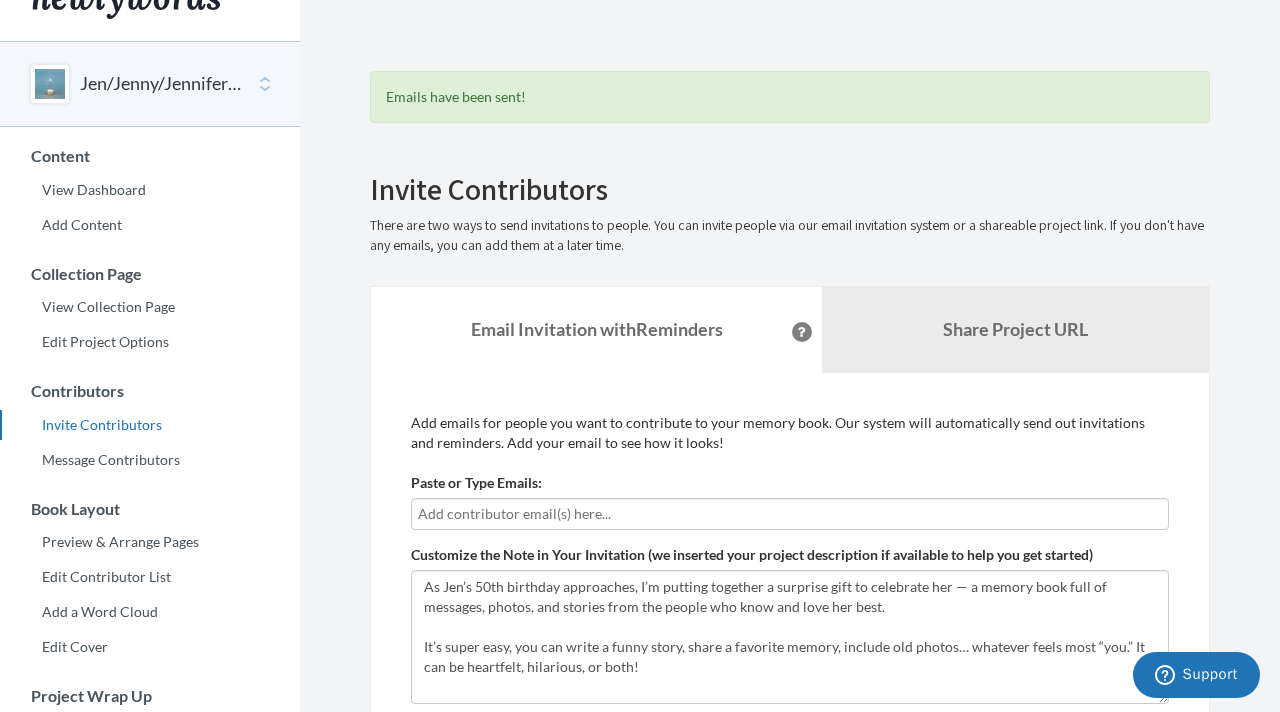 click at bounding box center [790, 514] 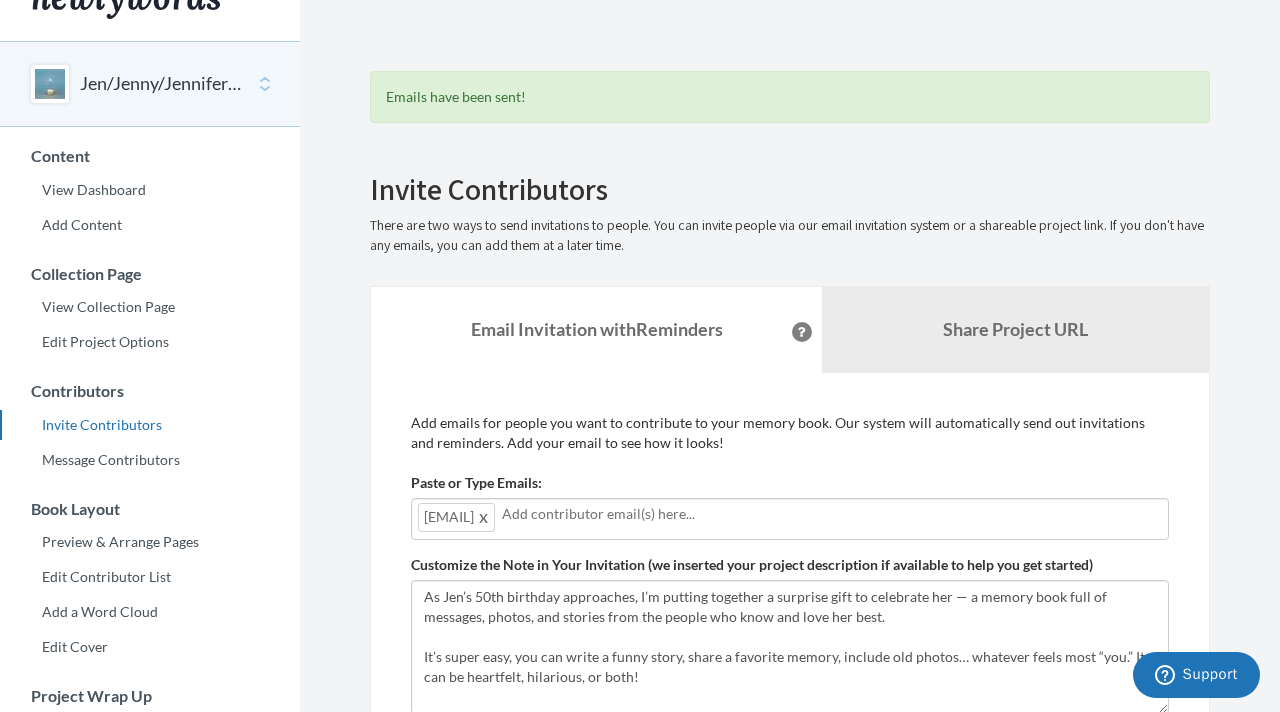 click on "Add emails for people you want to contribute to your memory book. Our system will automatically send out invitations and reminders. Add your email to see how it looks!" at bounding box center [790, 433] 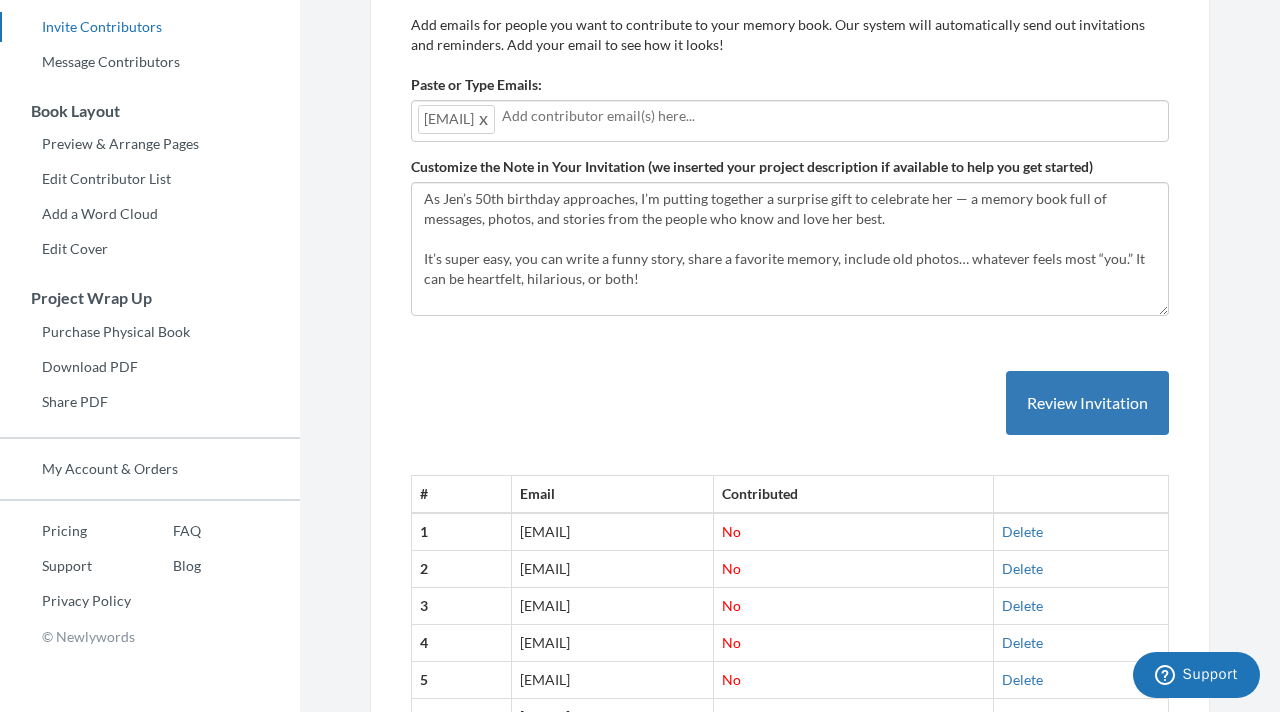 scroll, scrollTop: 435, scrollLeft: 0, axis: vertical 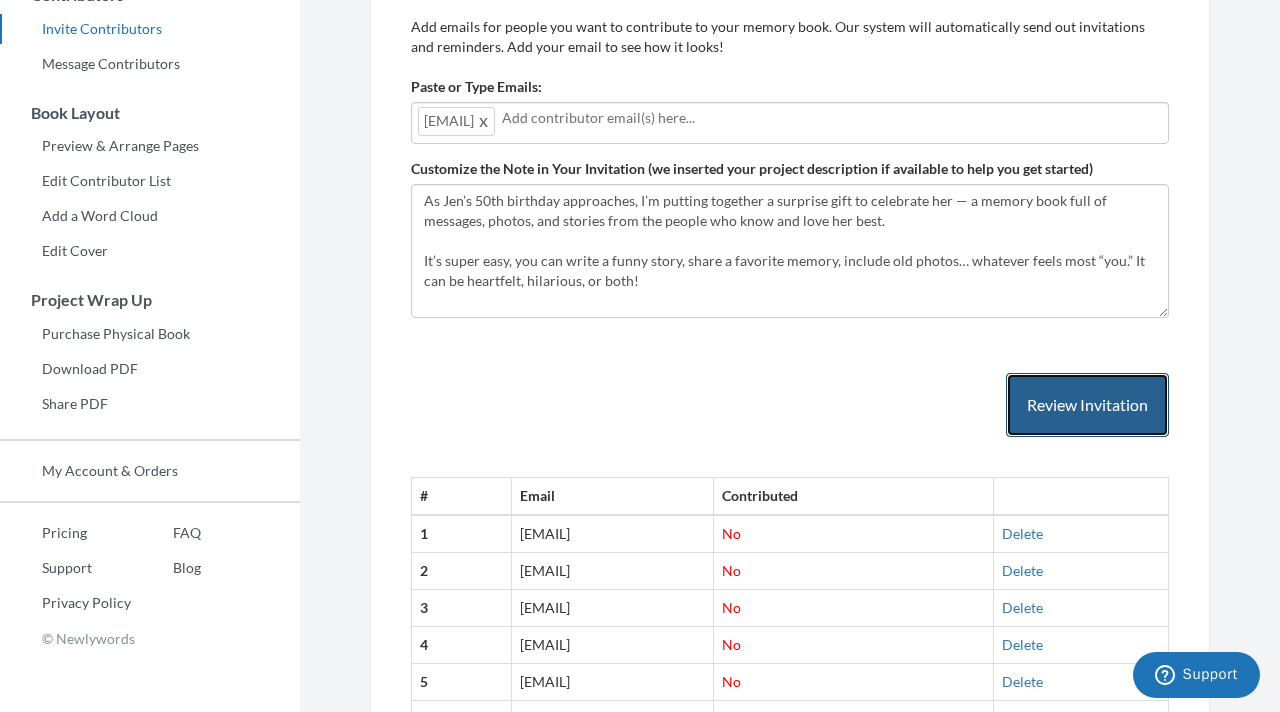 click on "Review Invitation" at bounding box center (1087, 405) 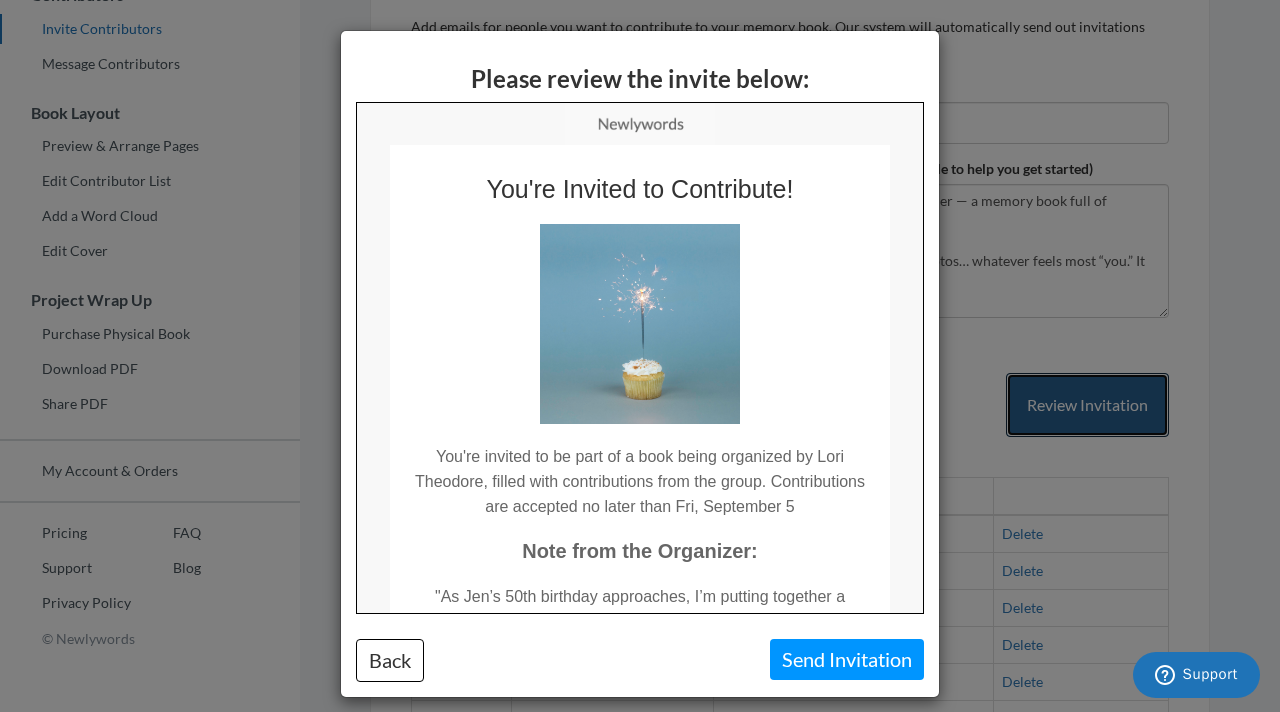 scroll, scrollTop: 0, scrollLeft: 0, axis: both 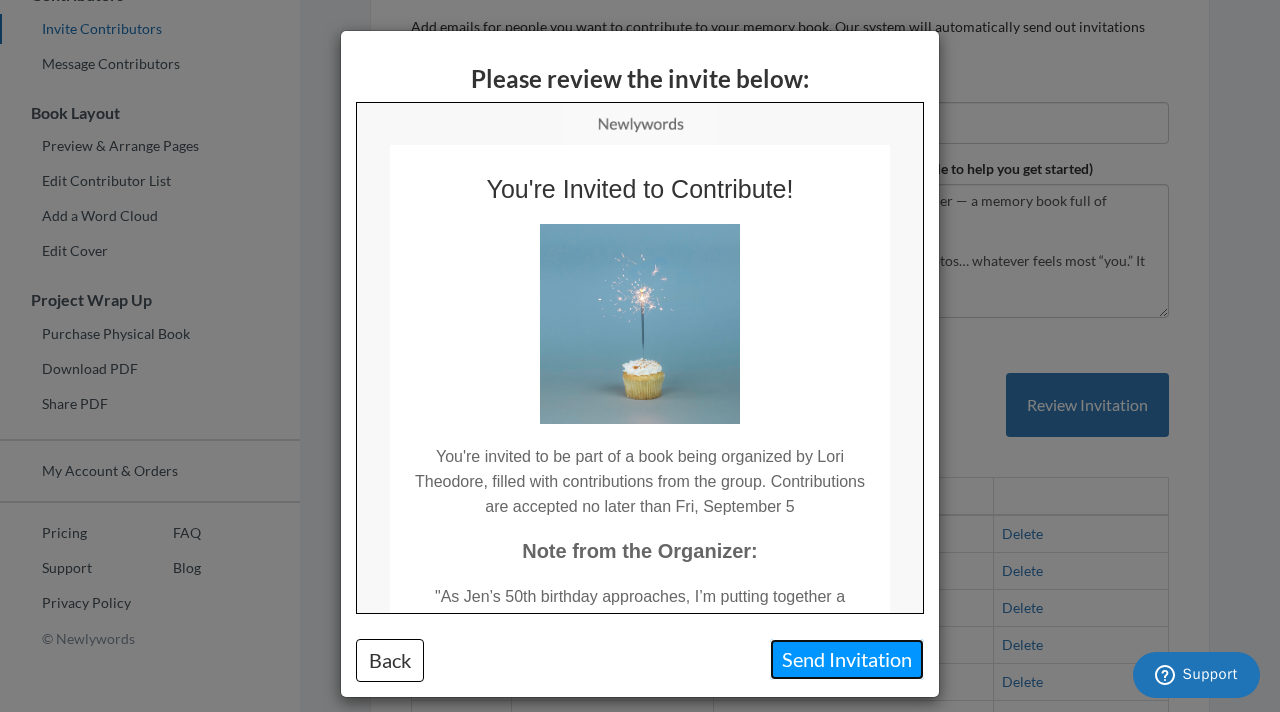 click on "Send Invitation" at bounding box center (847, 659) 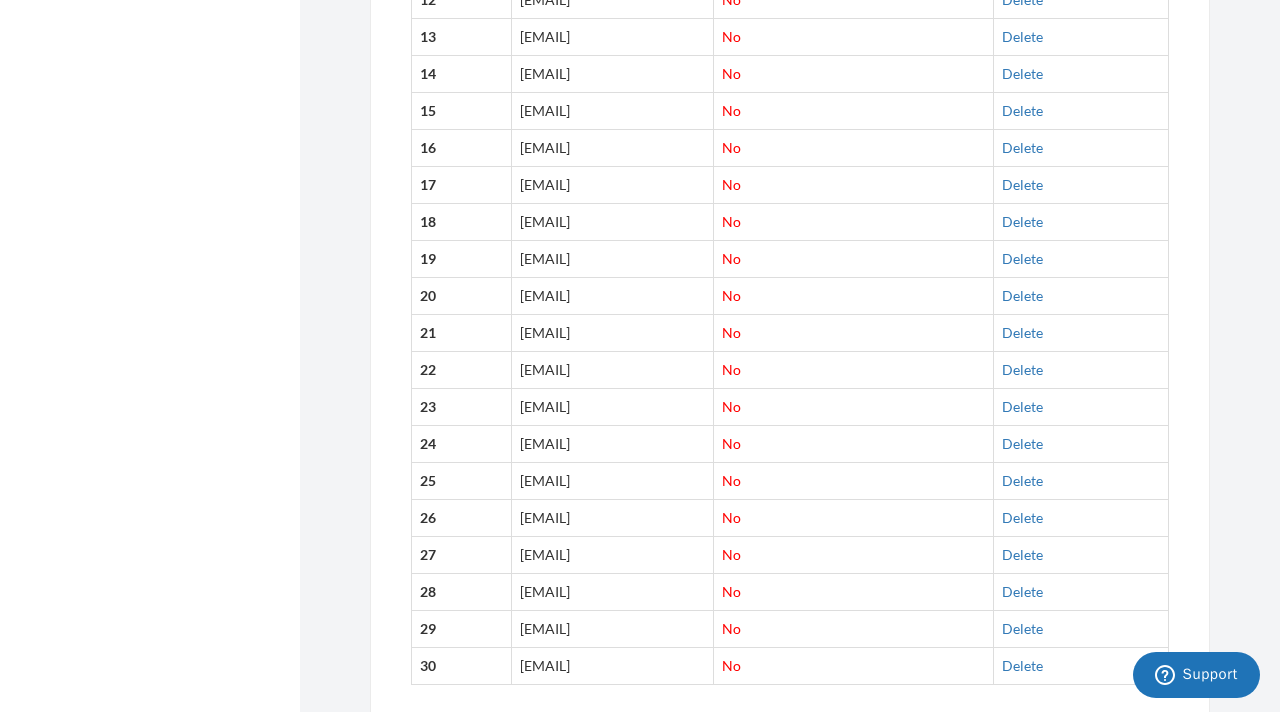 scroll, scrollTop: 1370, scrollLeft: 0, axis: vertical 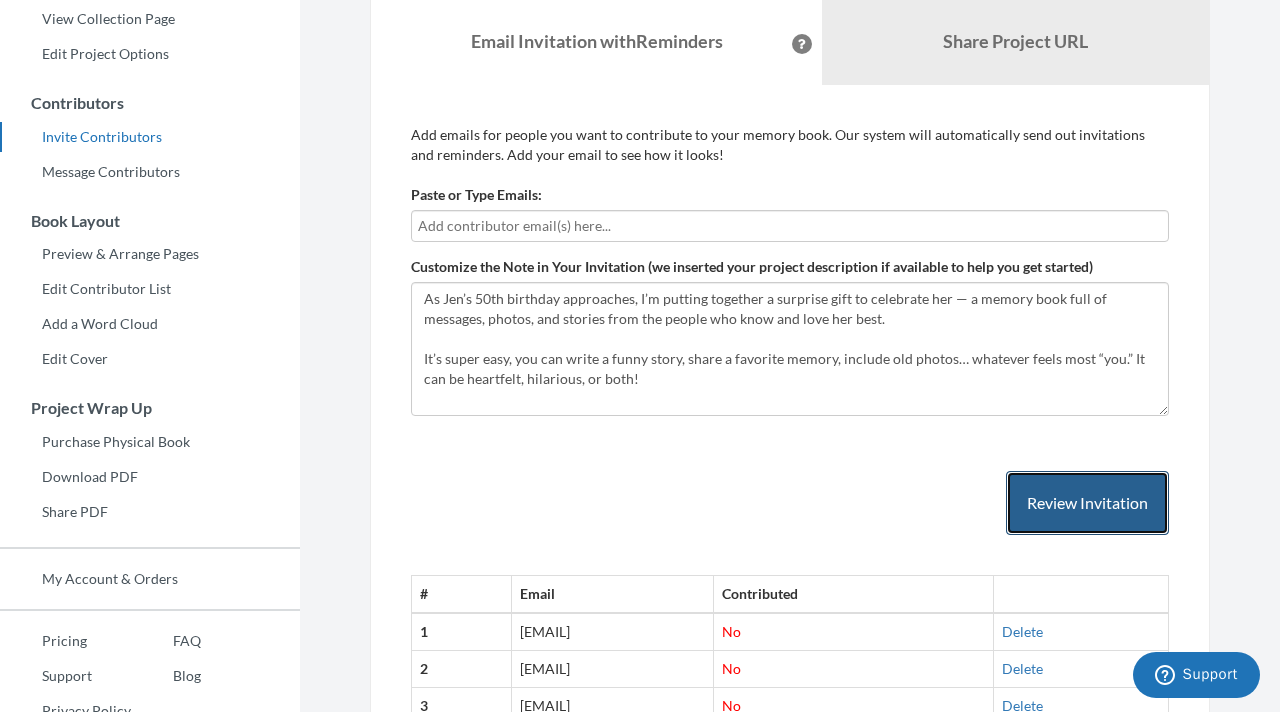 click on "Review Invitation" at bounding box center [1087, 503] 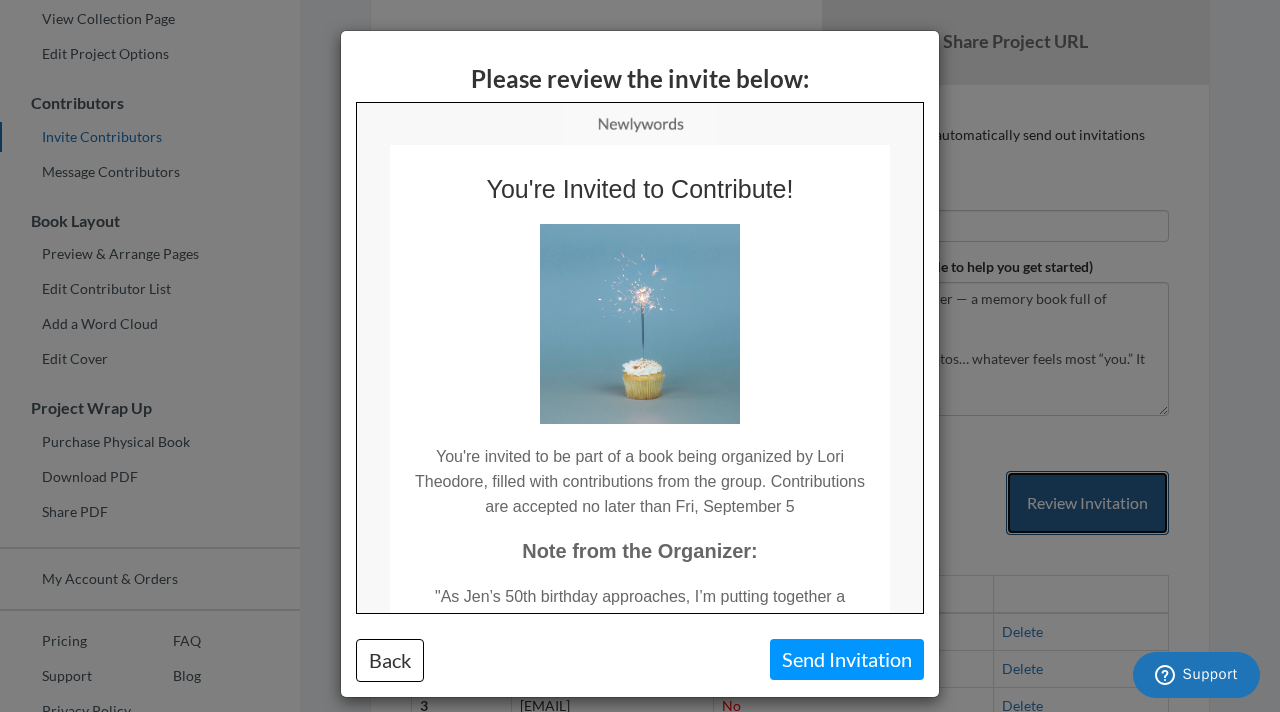 scroll, scrollTop: 0, scrollLeft: 0, axis: both 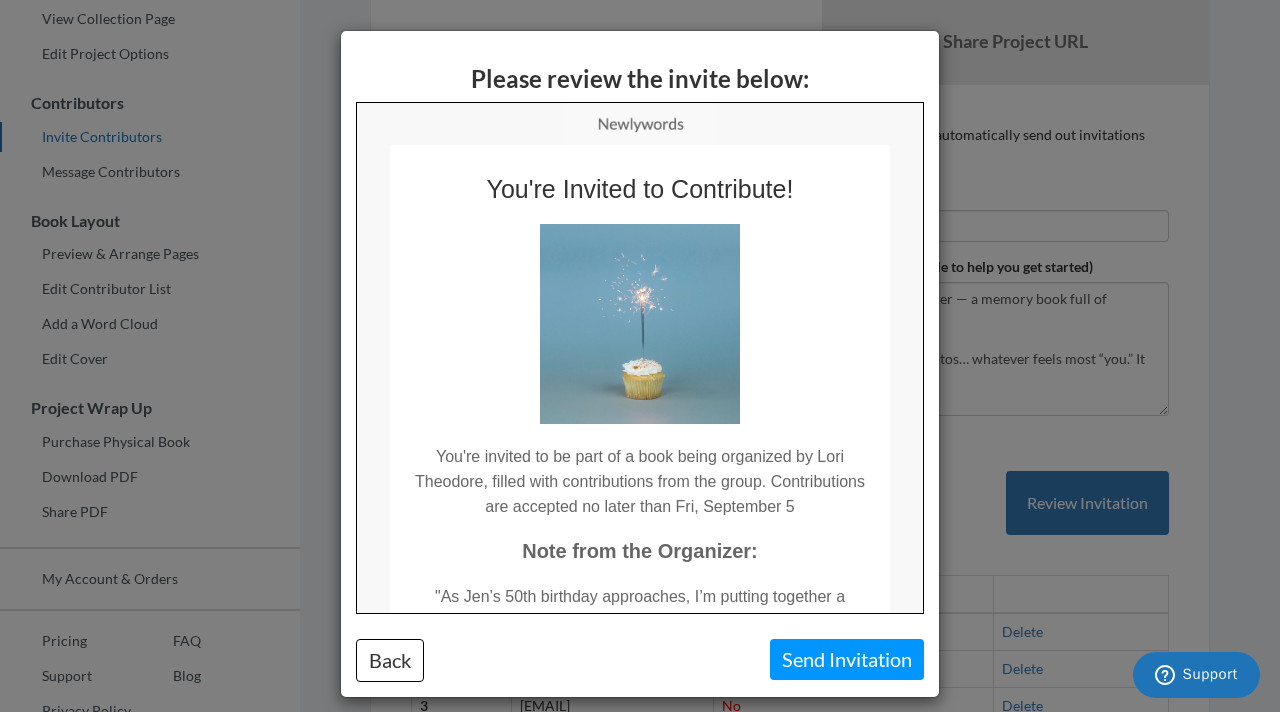 click on "Please review the invite below:
Back
Send Invitation" at bounding box center (640, 356) 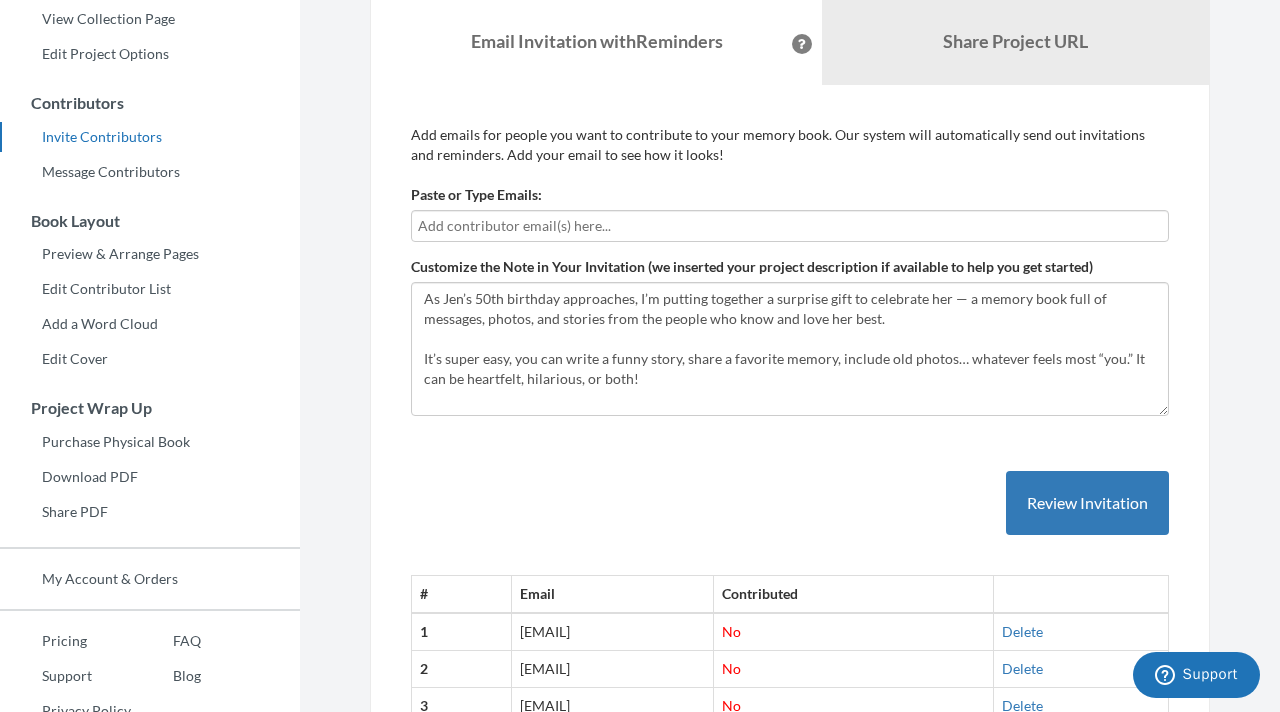 click at bounding box center (790, 226) 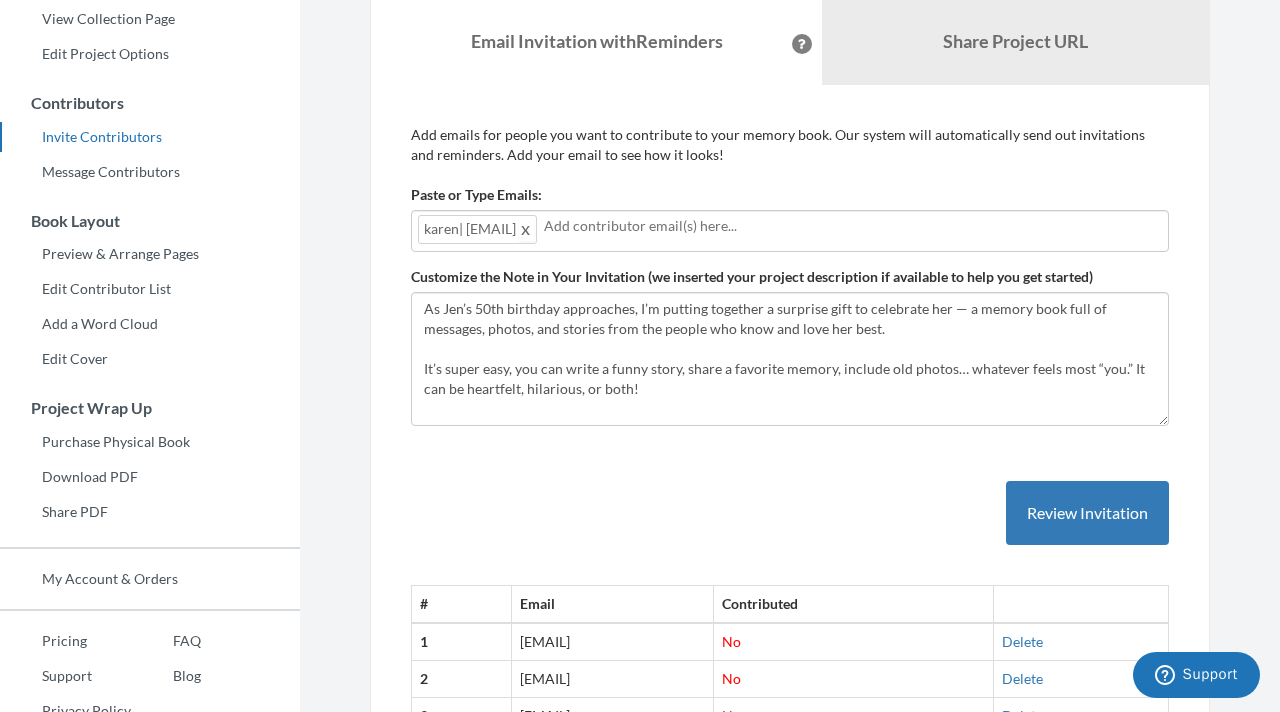 click at bounding box center [526, 229] 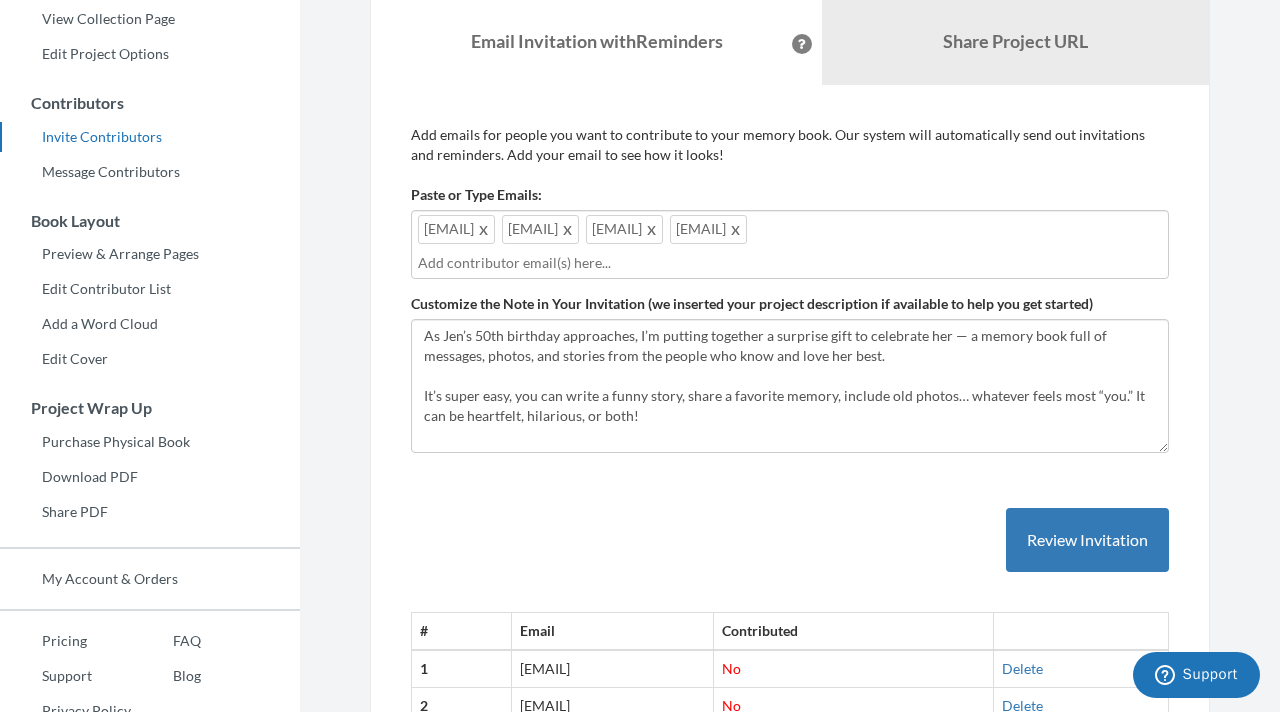 click on "#
Email
Contributed
1
richmello@aol.com
No
Delete
2
krumpet@aol.com
No
Delete
3
joannab75@yahoo.com
No
Delete
4
bartolos75@aol.com
No
Delete
5" at bounding box center [790, 1114] 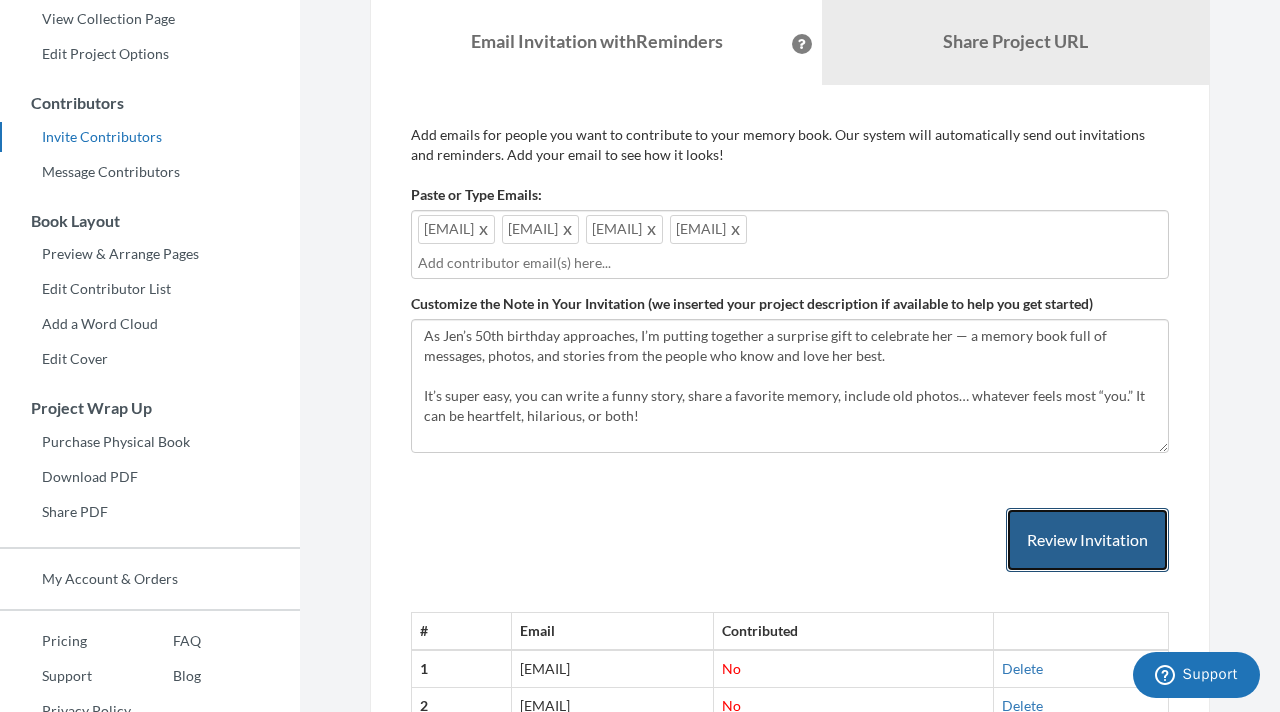 click on "Review Invitation" at bounding box center [1087, 540] 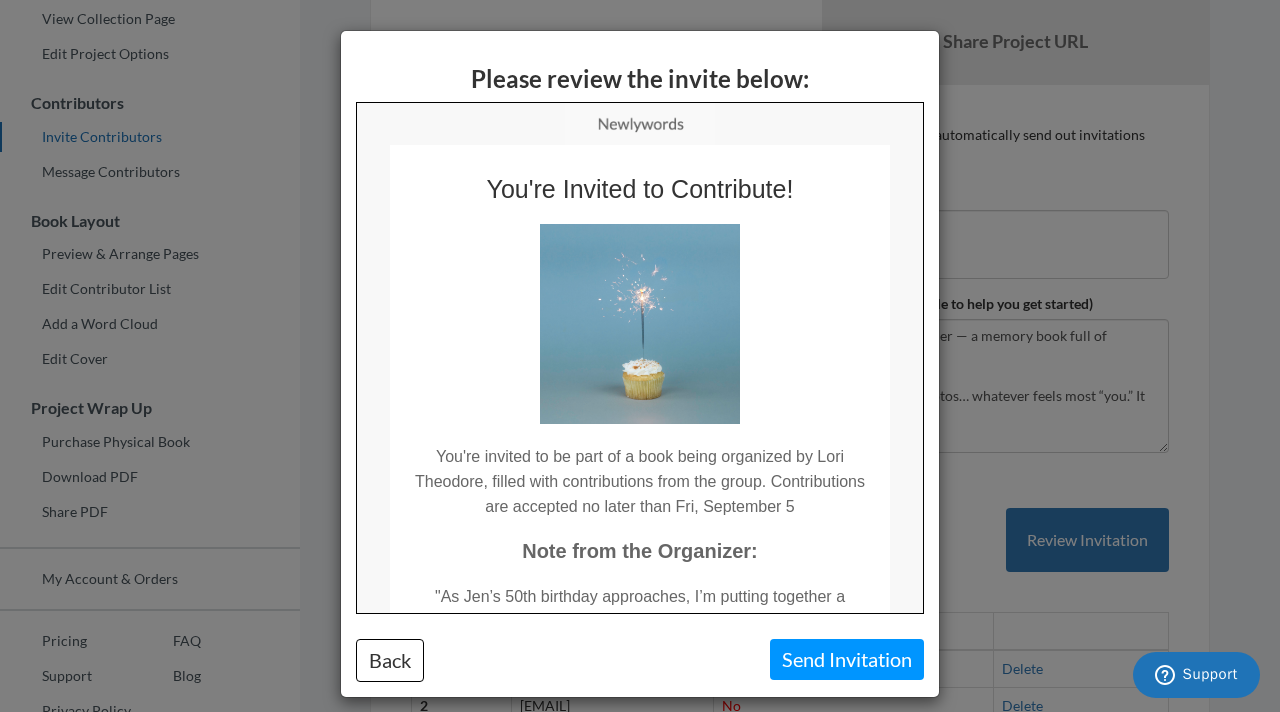 scroll, scrollTop: 0, scrollLeft: 0, axis: both 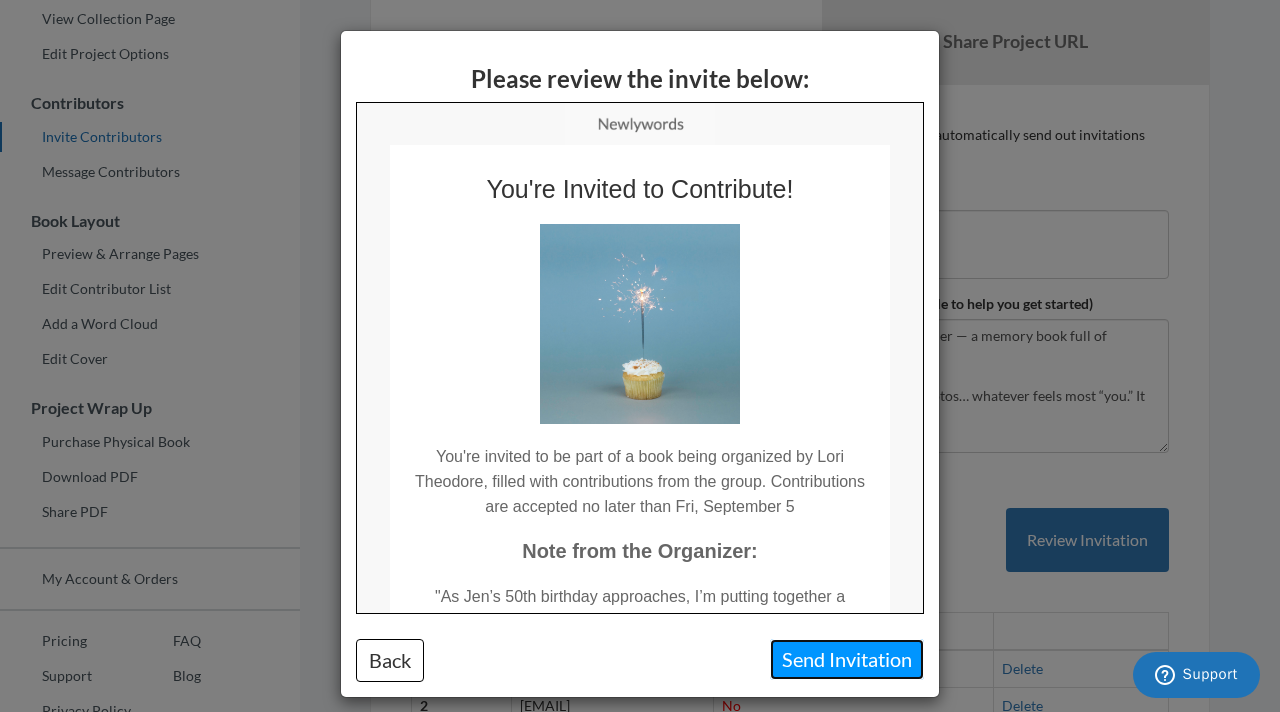 click on "Send Invitation" at bounding box center [847, 659] 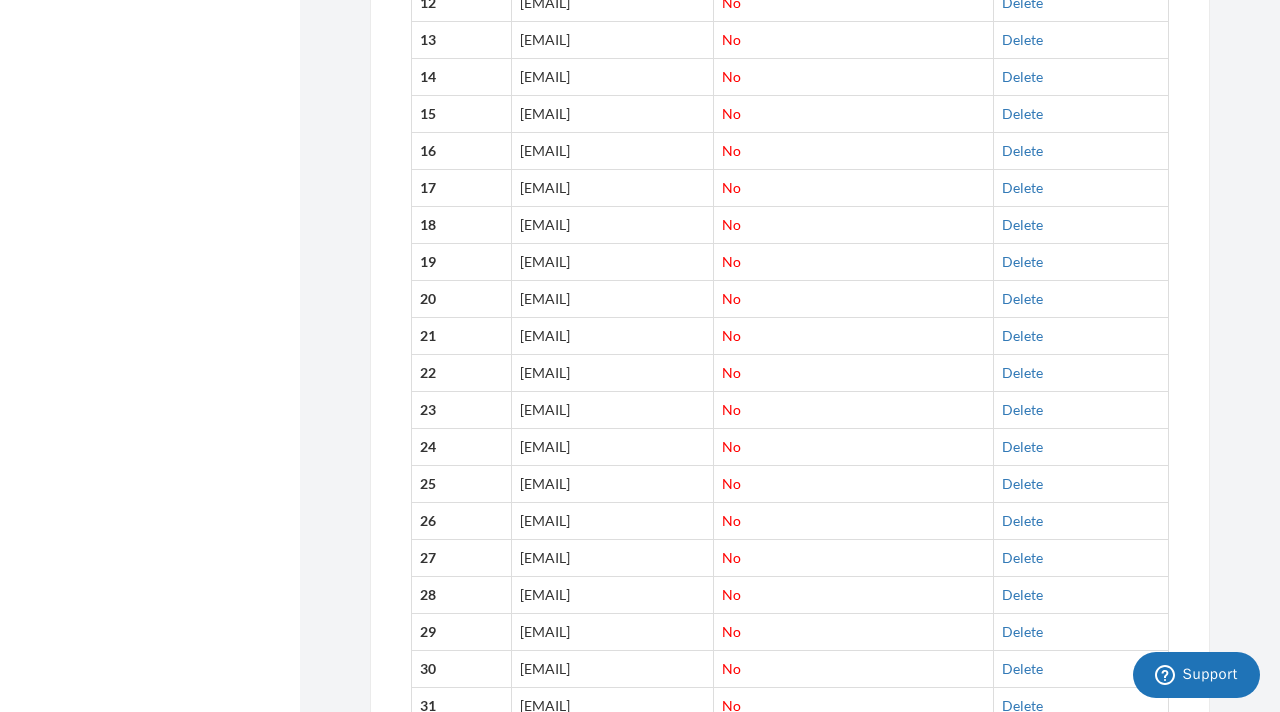 scroll, scrollTop: 1349, scrollLeft: 0, axis: vertical 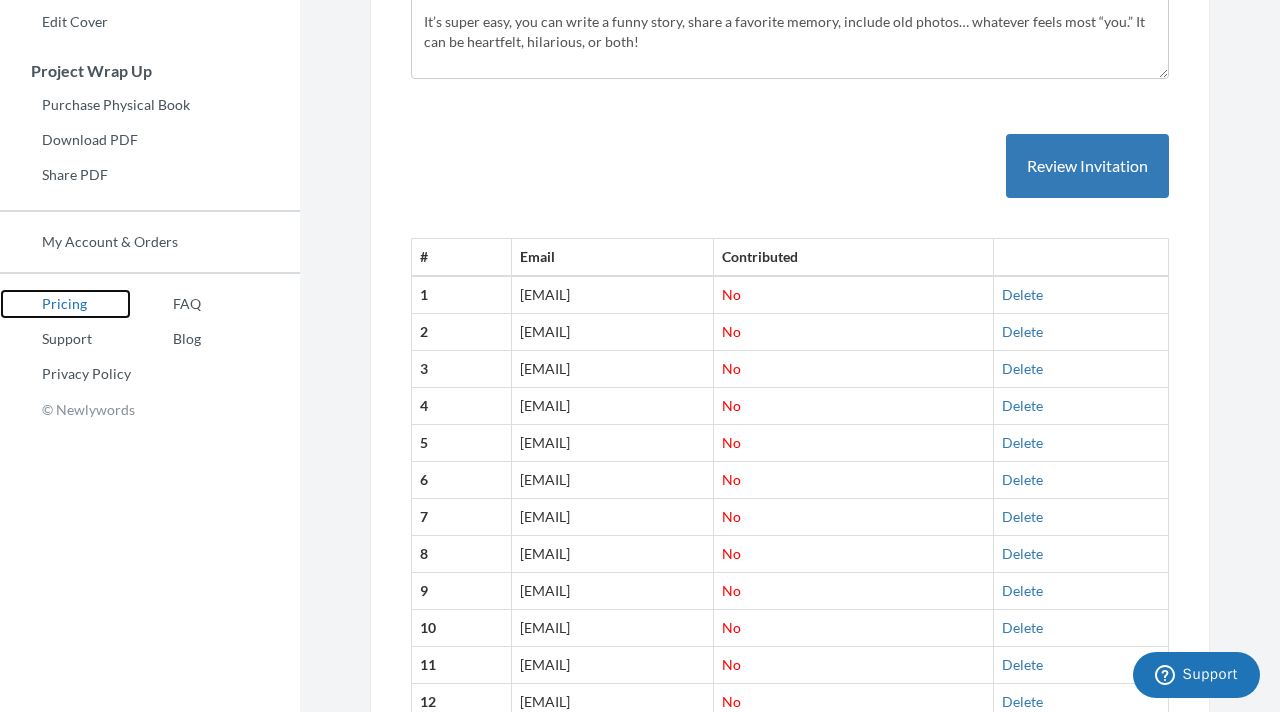 click on "Pricing" at bounding box center (65, 304) 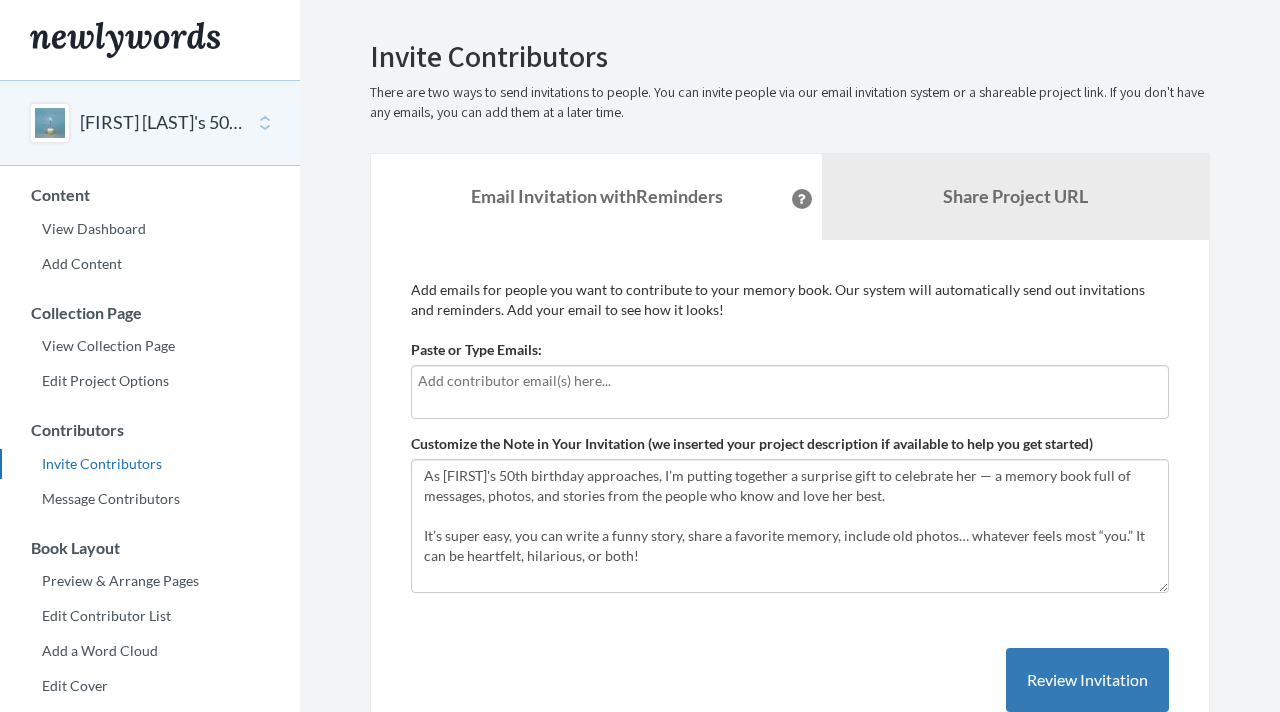 scroll, scrollTop: 0, scrollLeft: 0, axis: both 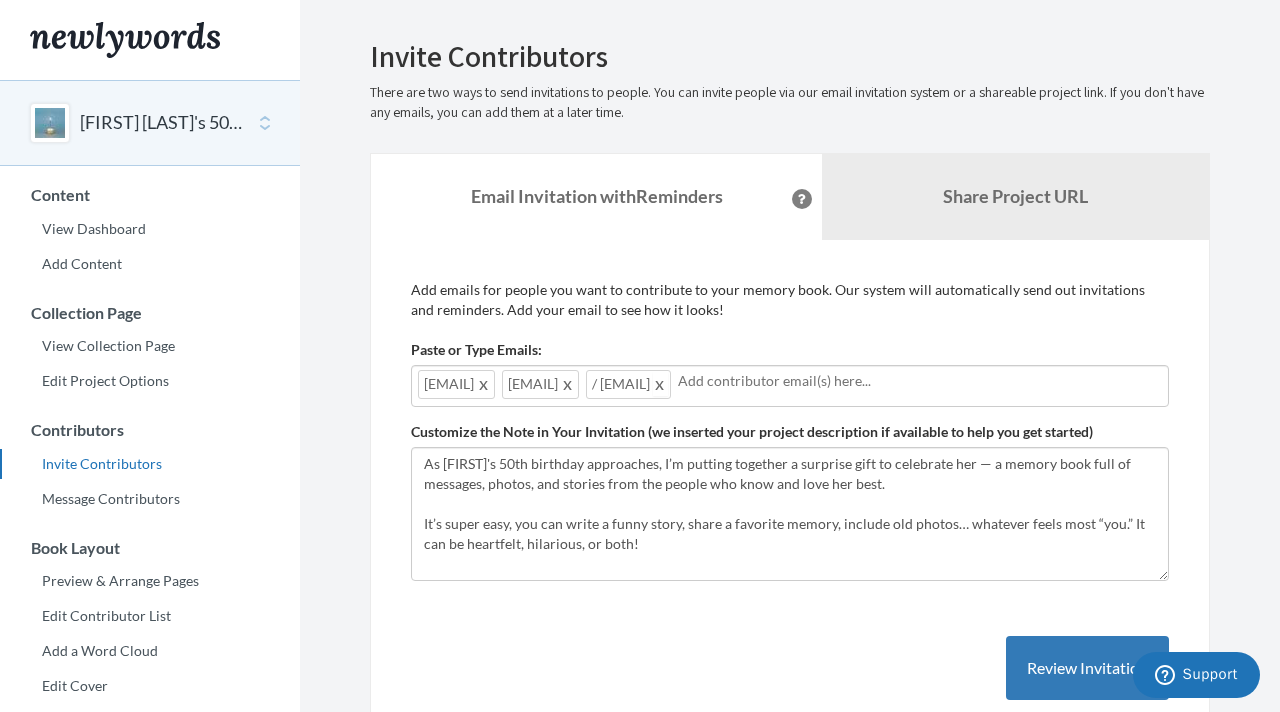 click at bounding box center (660, 384) 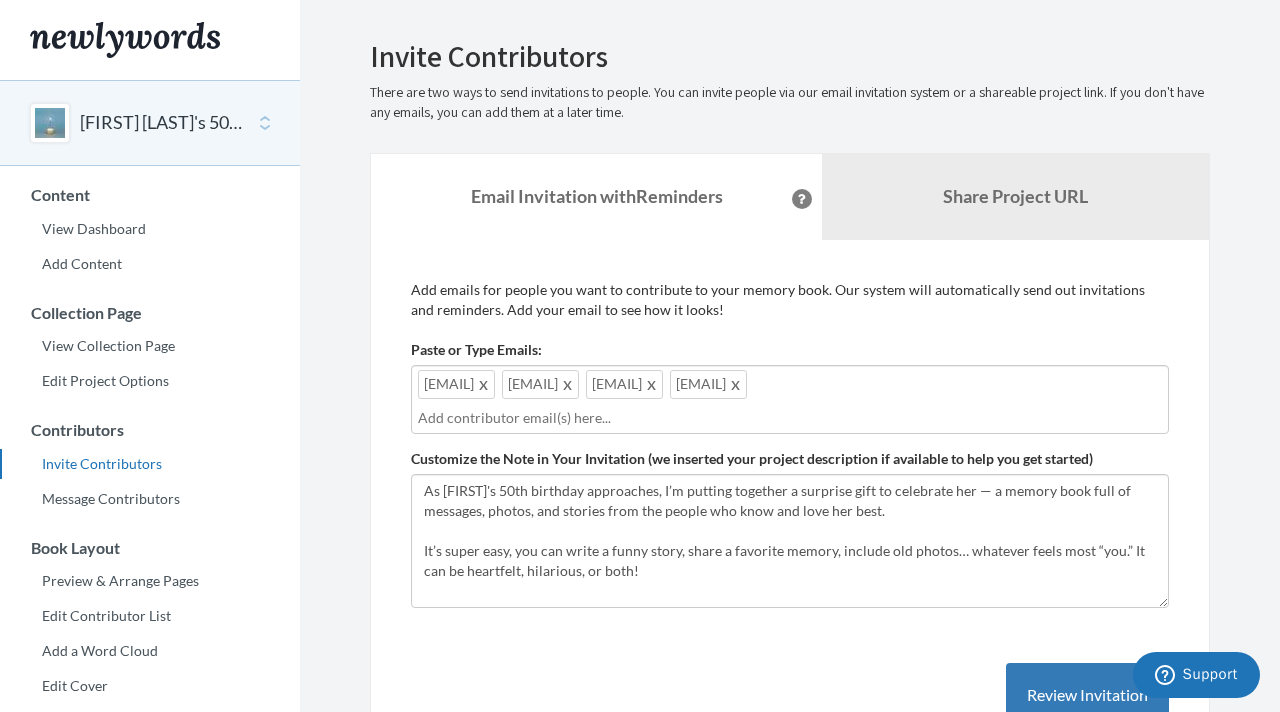 click on "#
Email
Contributed
1
[EMAIL]
No
Delete
2
[EMAIL]
No
Delete
3
[EMAIL]
No
Delete
4
[EMAIL]
No
Delete
5" at bounding box center (790, 1343) 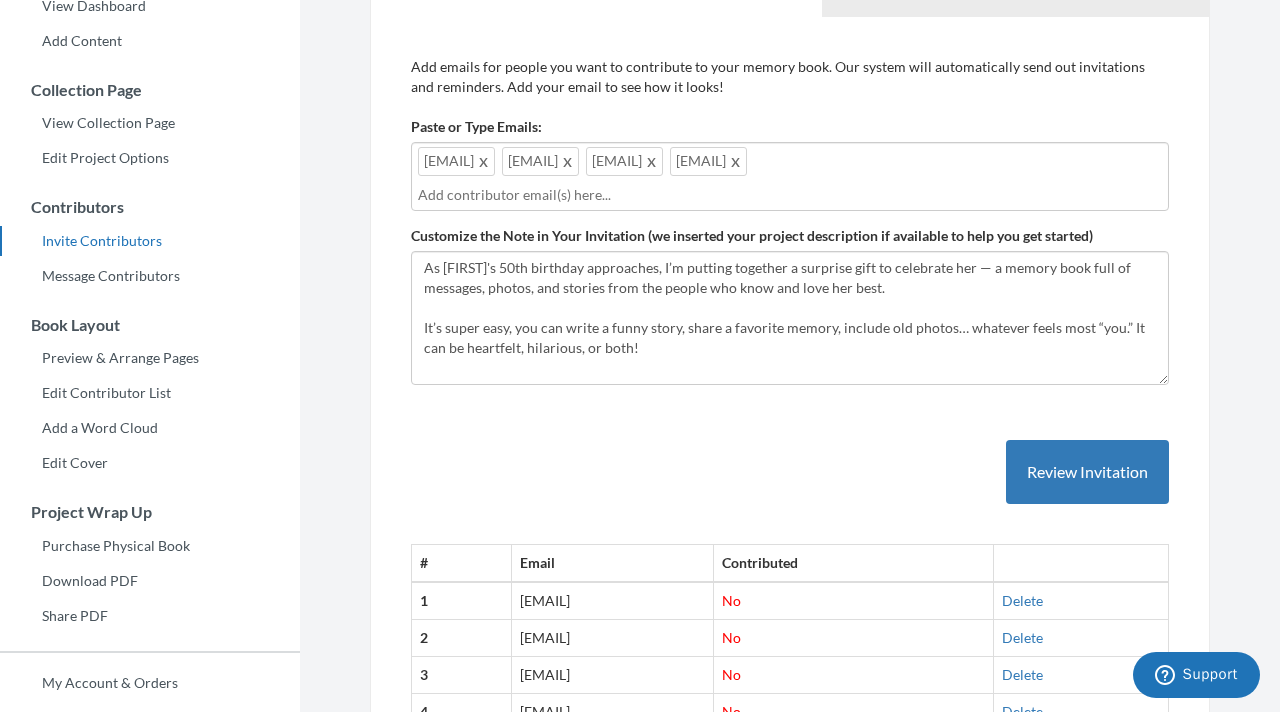 scroll, scrollTop: 259, scrollLeft: 0, axis: vertical 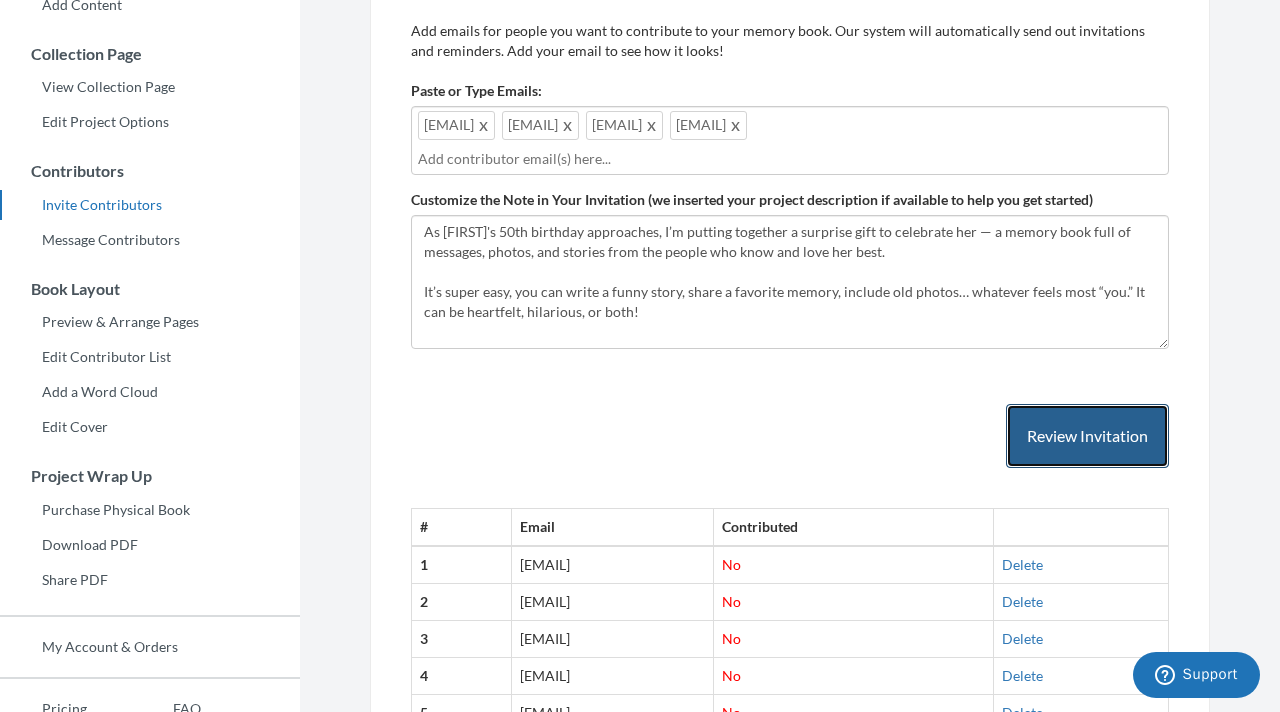 click on "Review Invitation" at bounding box center [1087, 436] 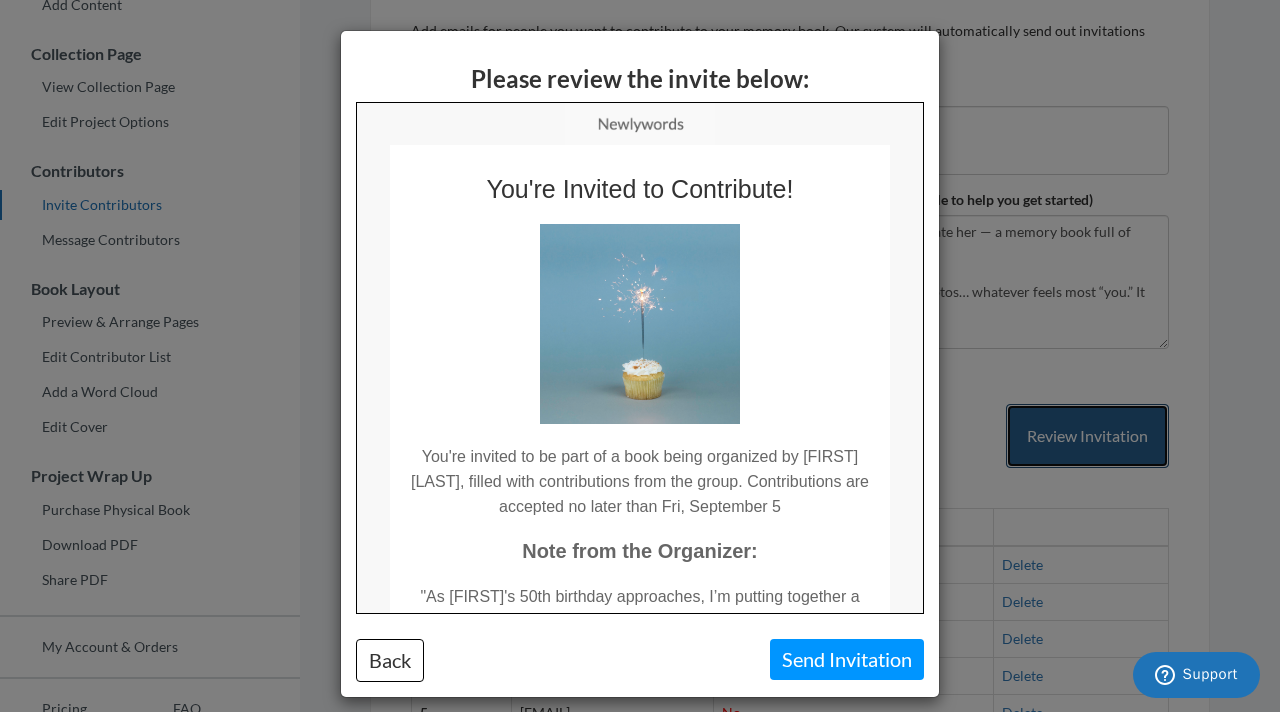 scroll, scrollTop: 0, scrollLeft: 0, axis: both 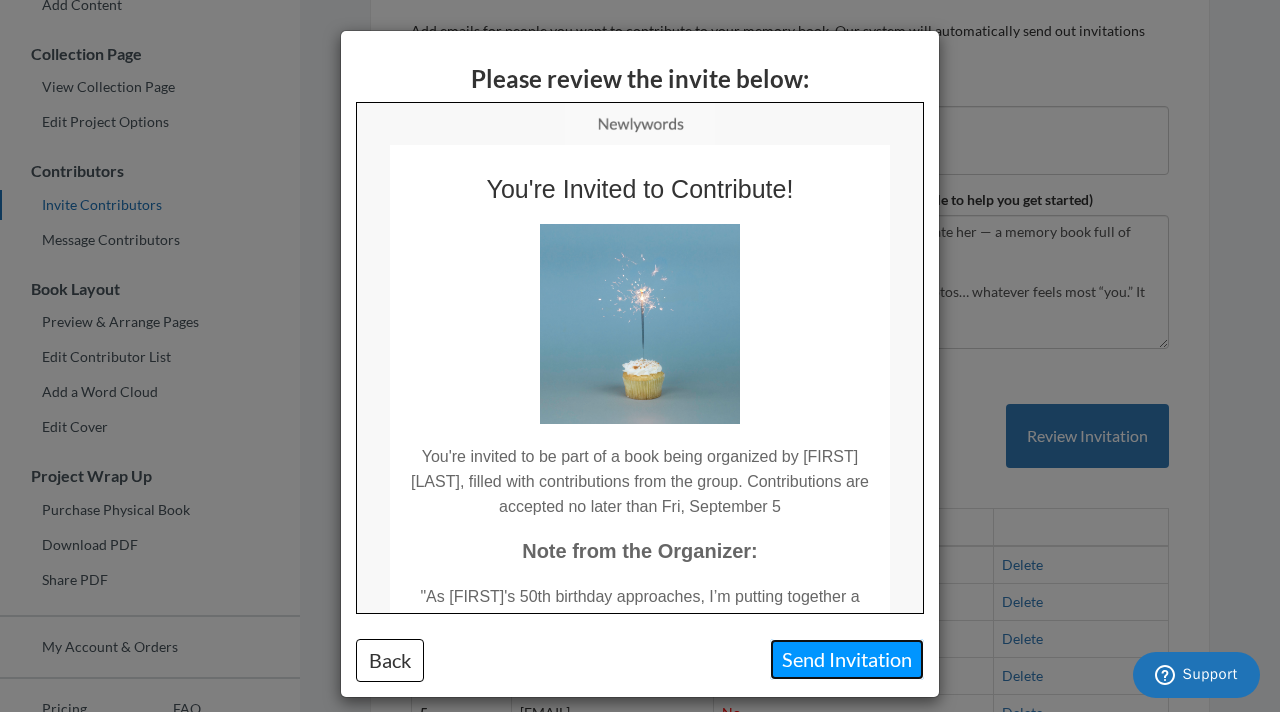 click on "Send Invitation" at bounding box center (847, 659) 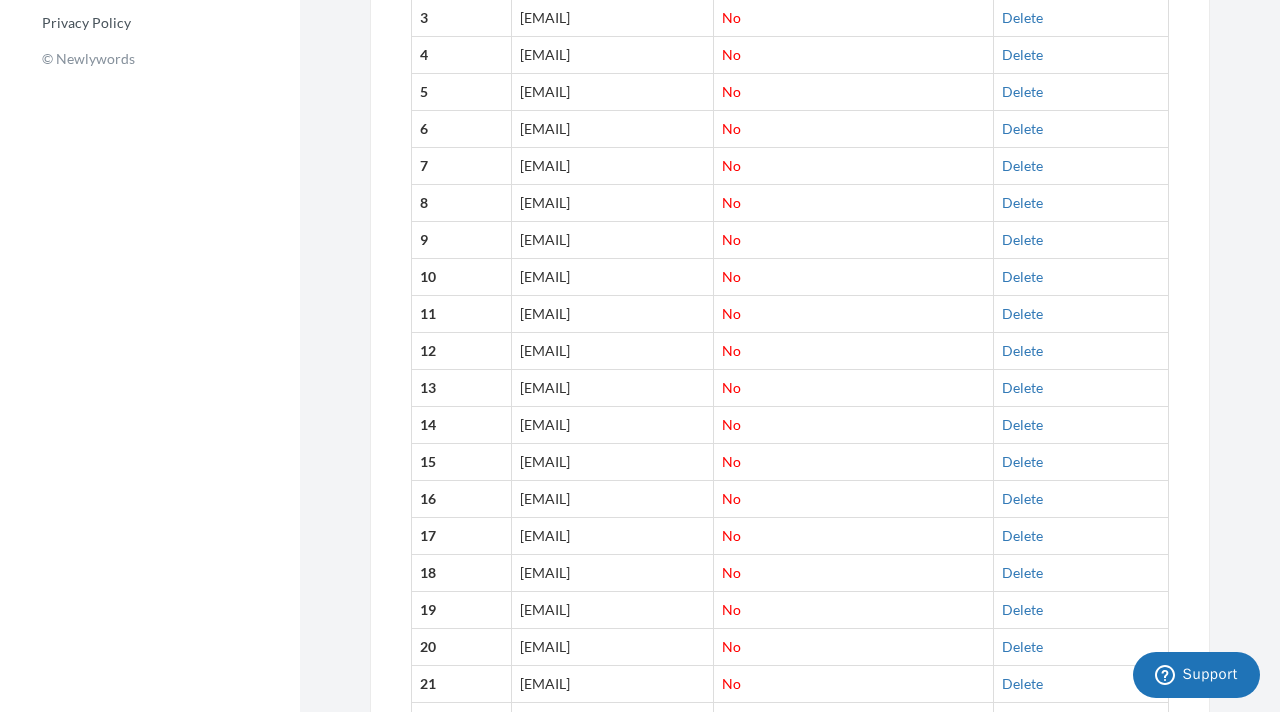 scroll, scrollTop: 891, scrollLeft: 0, axis: vertical 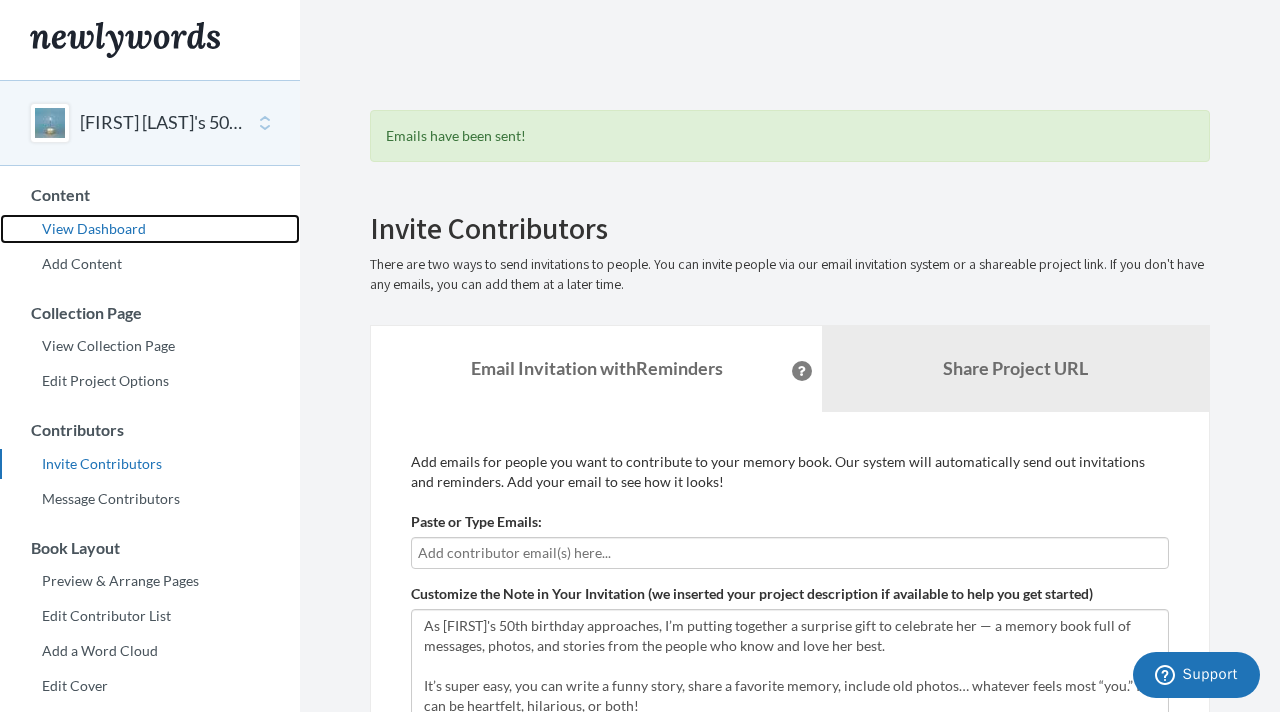 click on "View Dashboard" at bounding box center (150, 229) 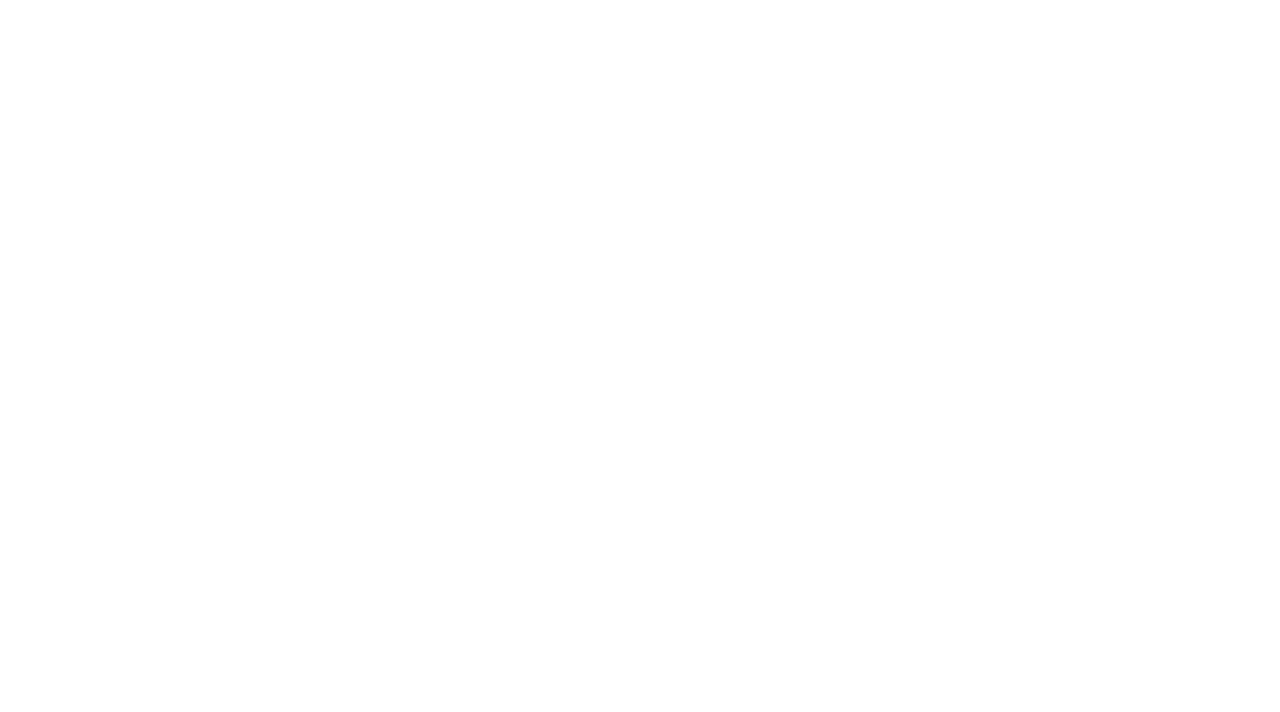 scroll, scrollTop: 0, scrollLeft: 0, axis: both 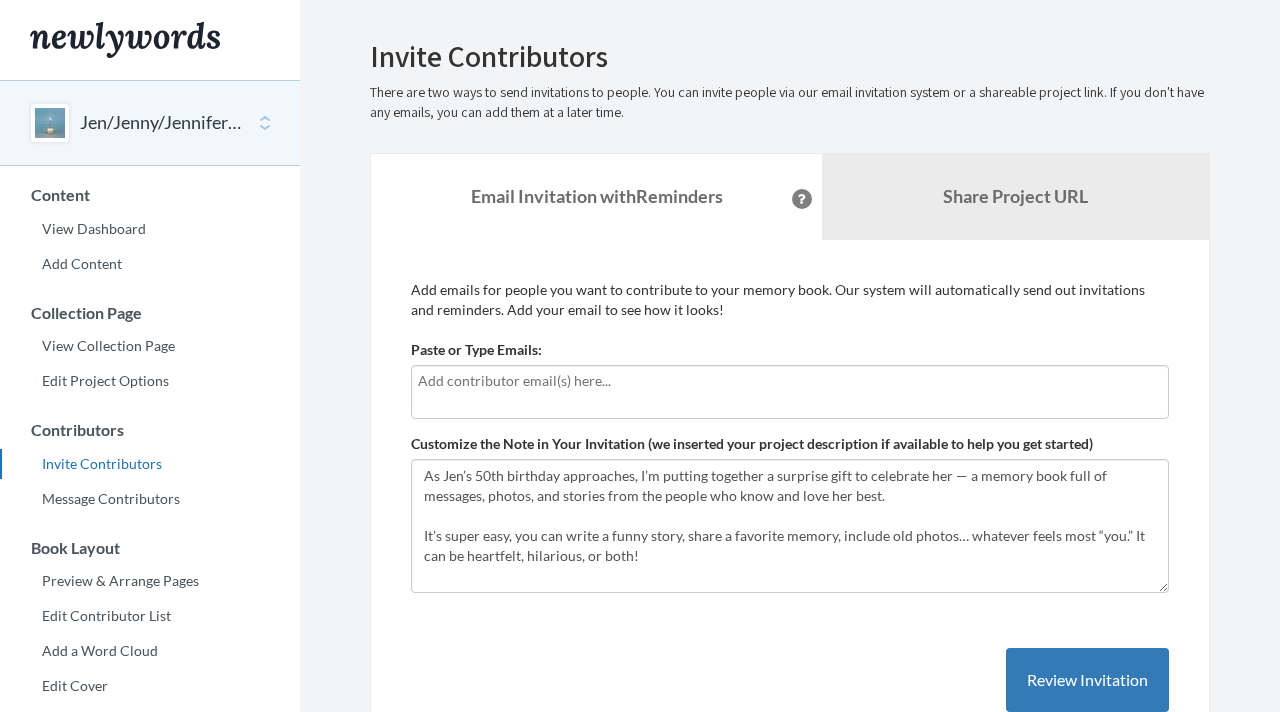 click at bounding box center [790, 381] 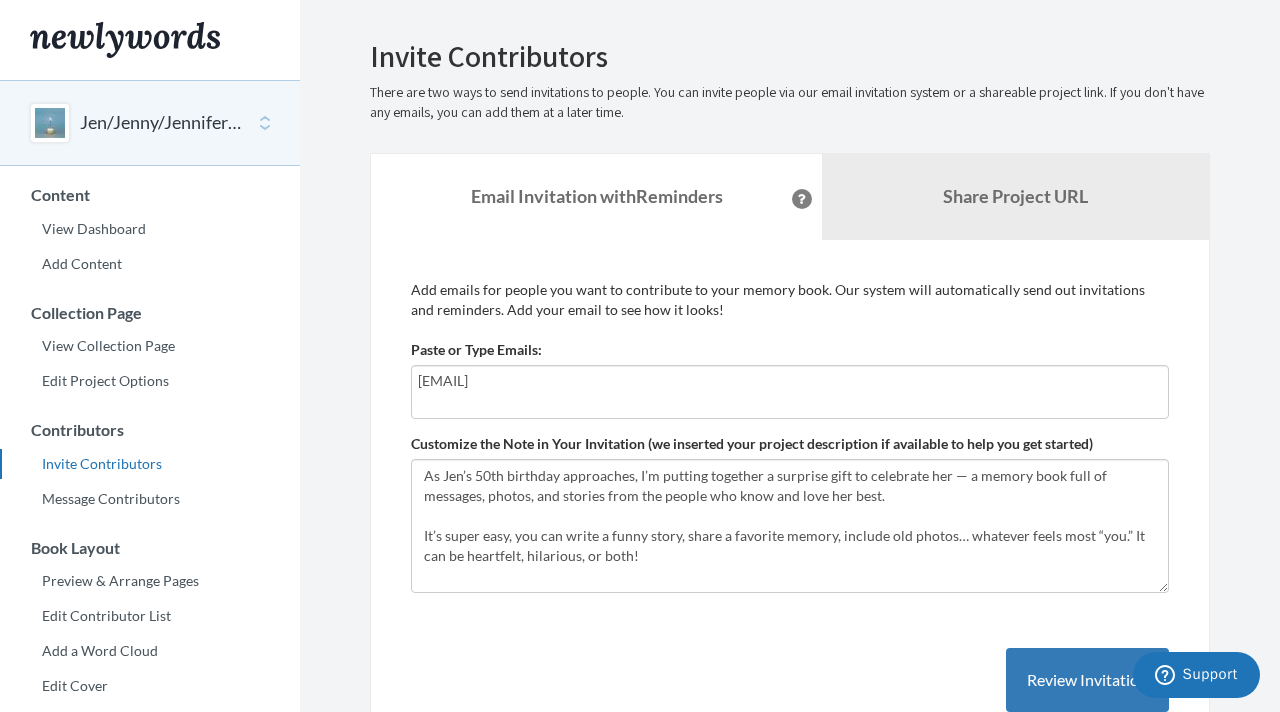 type on "eraphael@optonline.net" 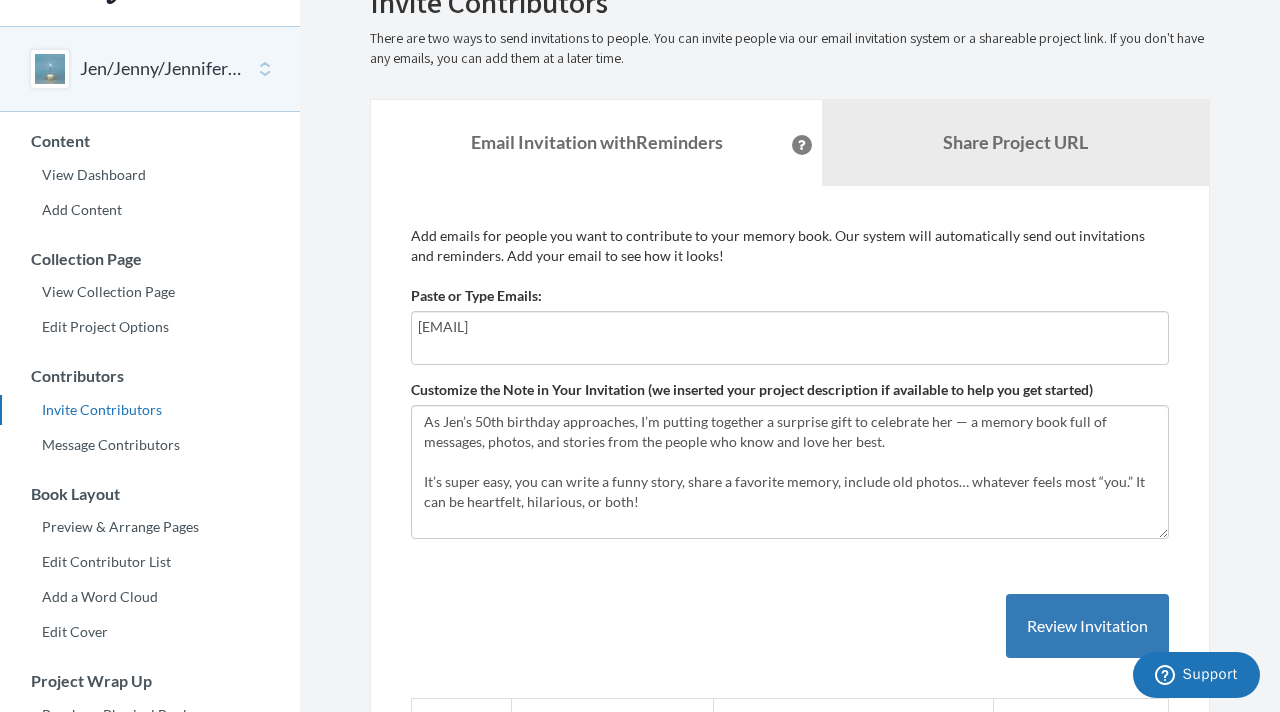 scroll, scrollTop: 82, scrollLeft: 0, axis: vertical 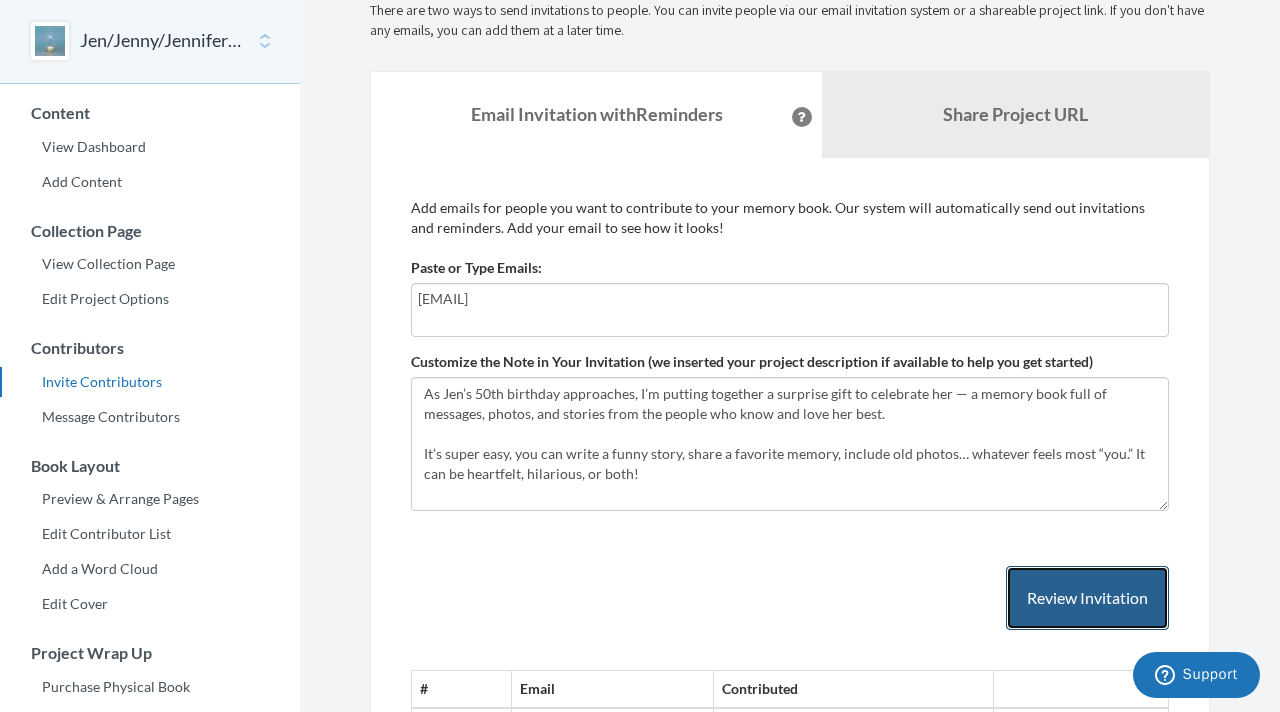 click on "Review Invitation" at bounding box center [1087, 598] 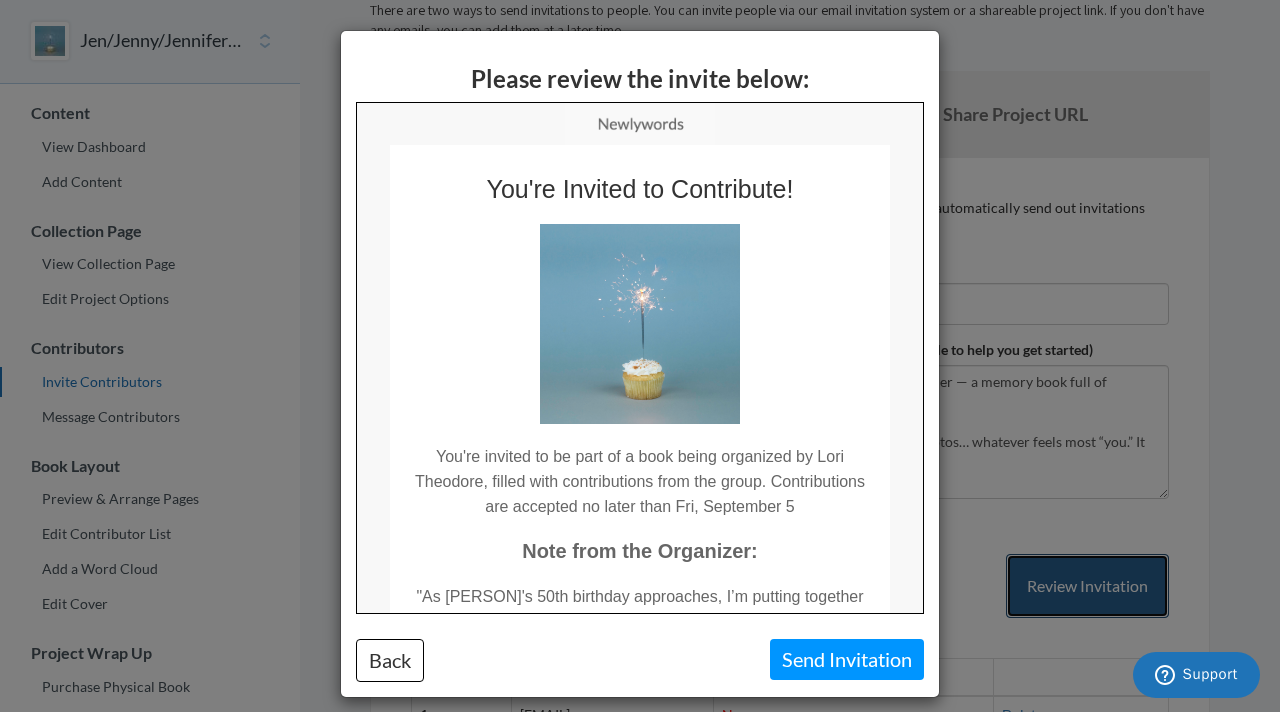scroll, scrollTop: 0, scrollLeft: 0, axis: both 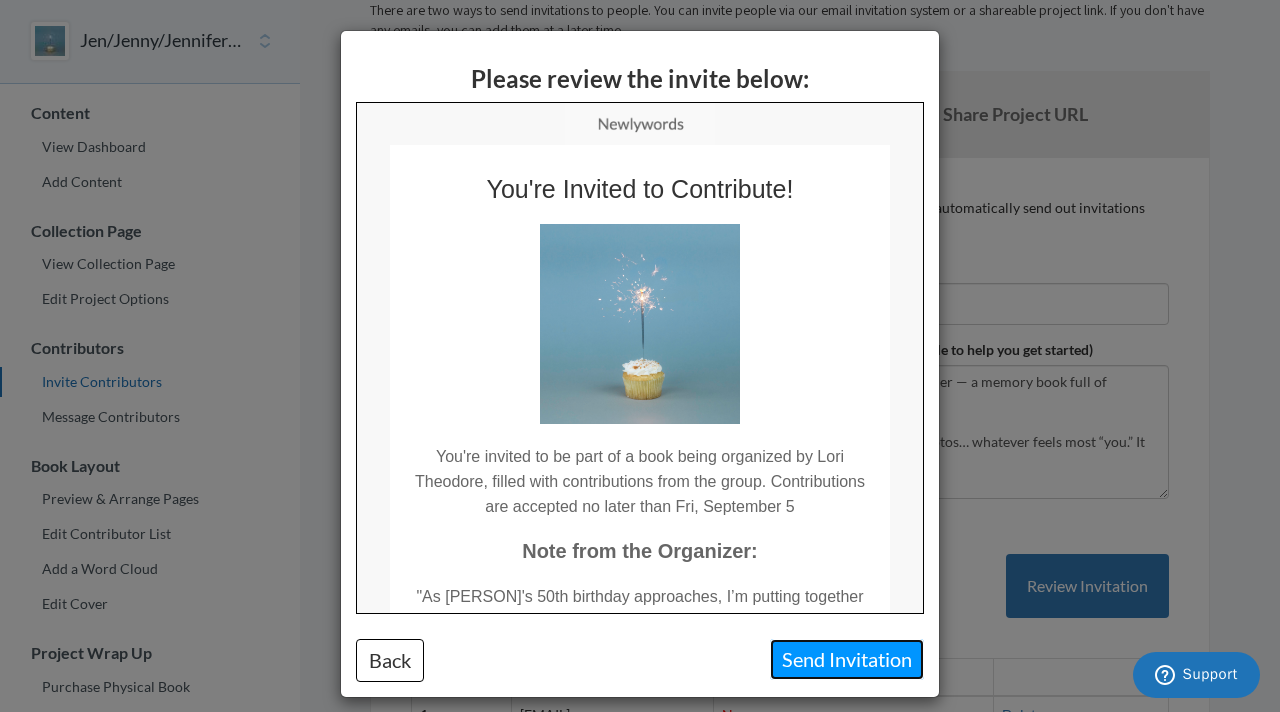 click on "Send Invitation" at bounding box center [847, 659] 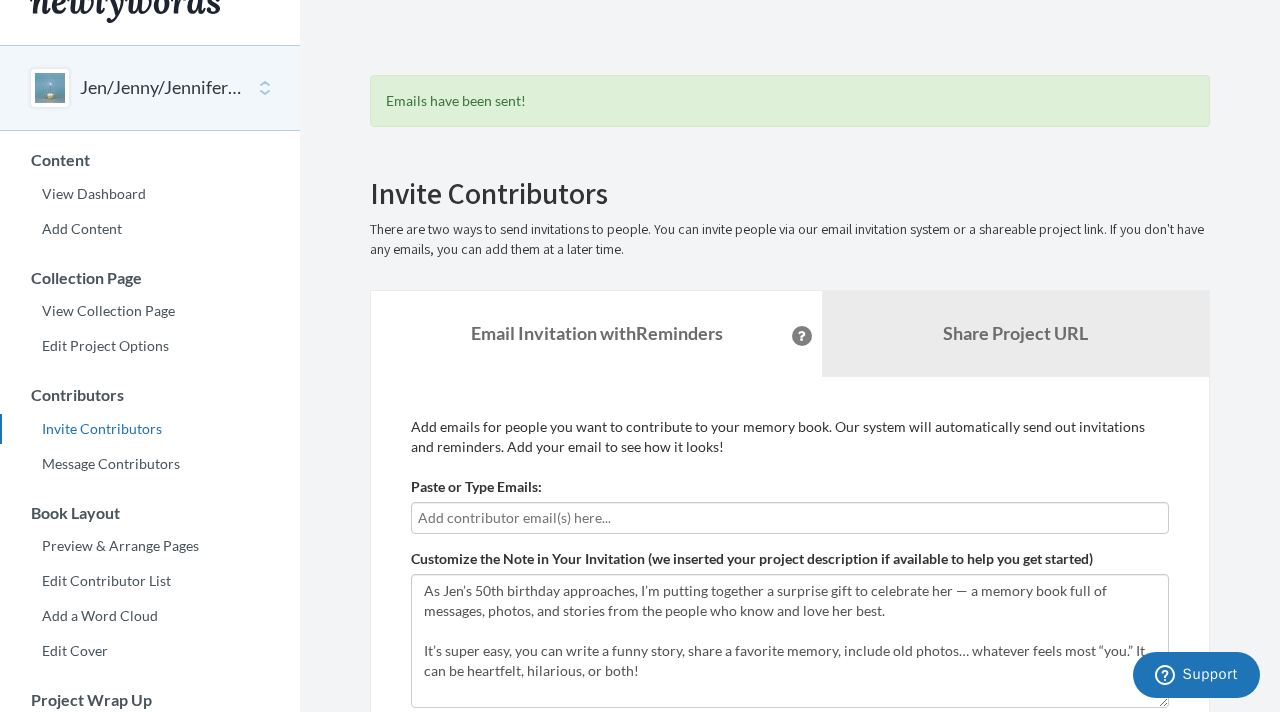 scroll, scrollTop: 0, scrollLeft: 0, axis: both 